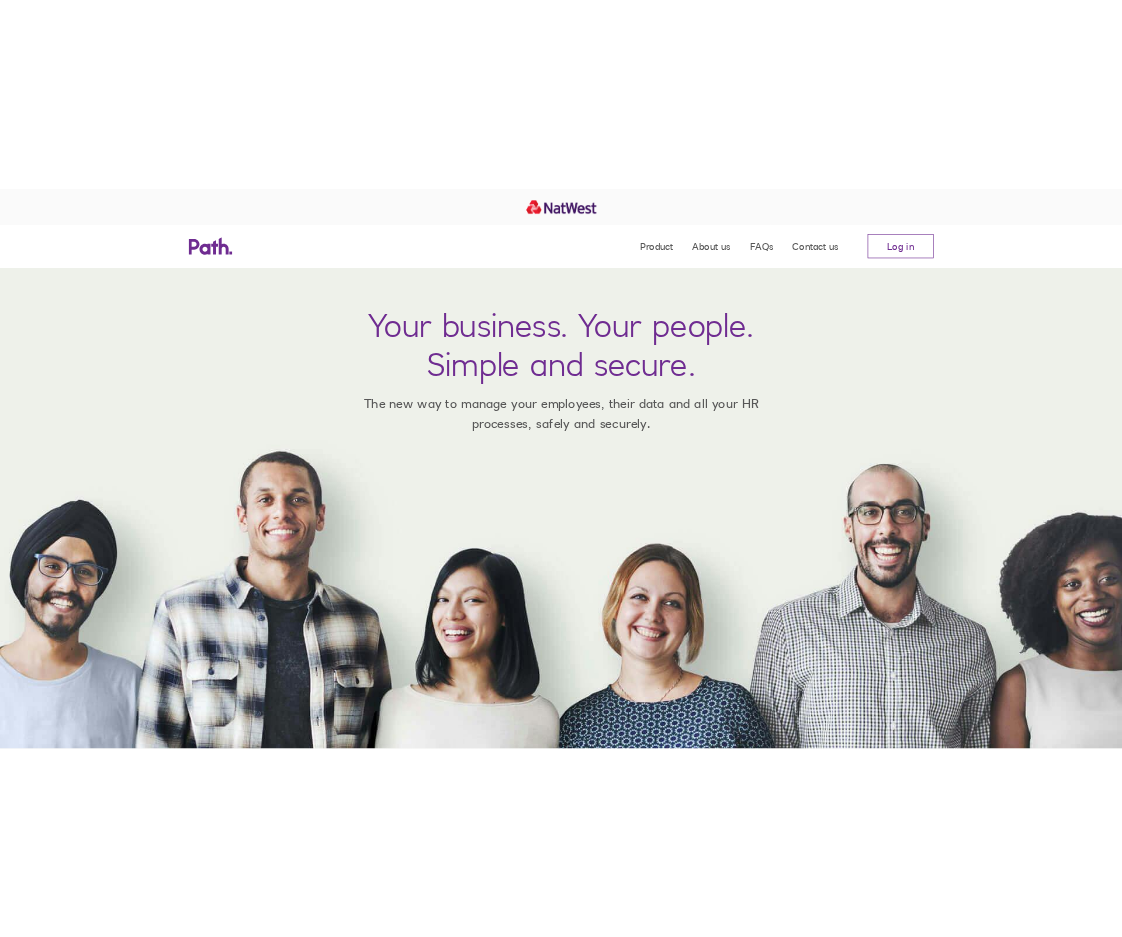 scroll, scrollTop: 0, scrollLeft: 0, axis: both 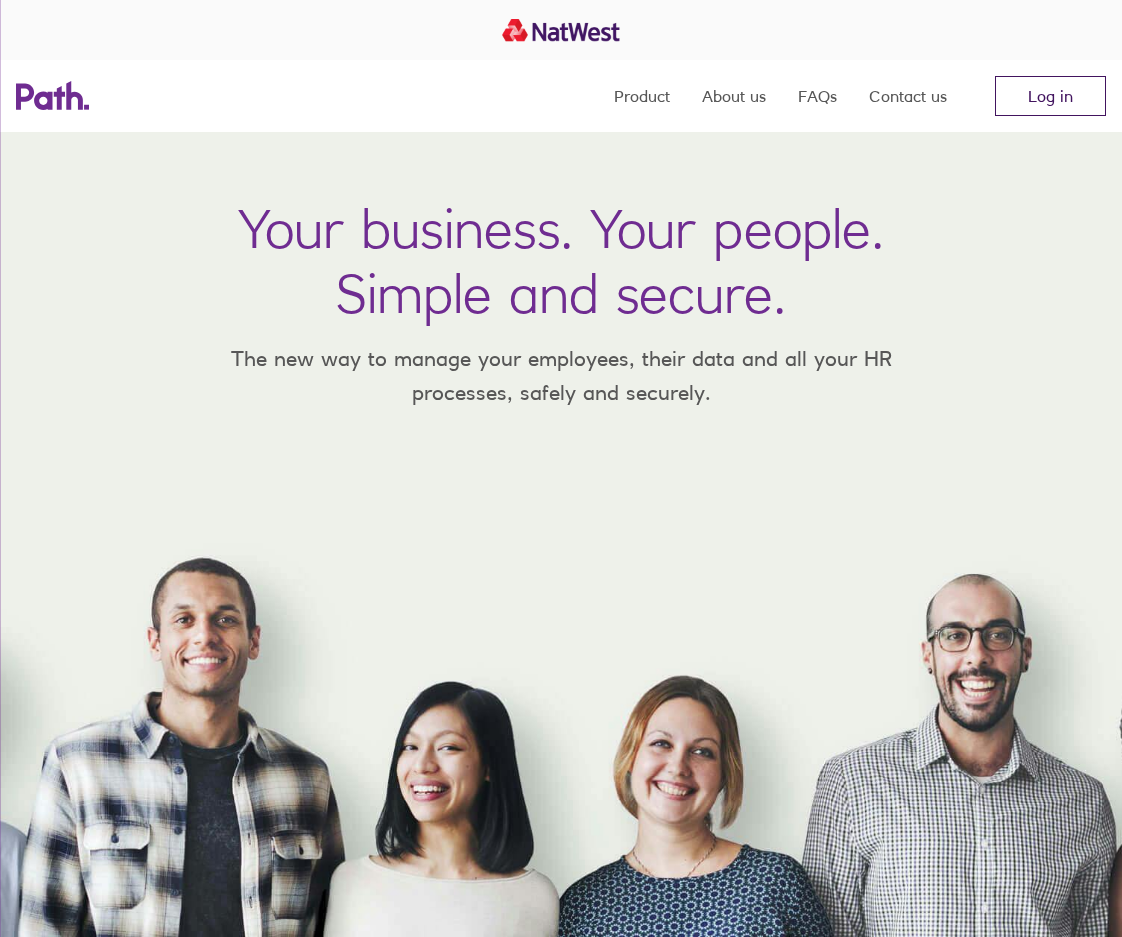 click on "Log in" at bounding box center [1050, 96] 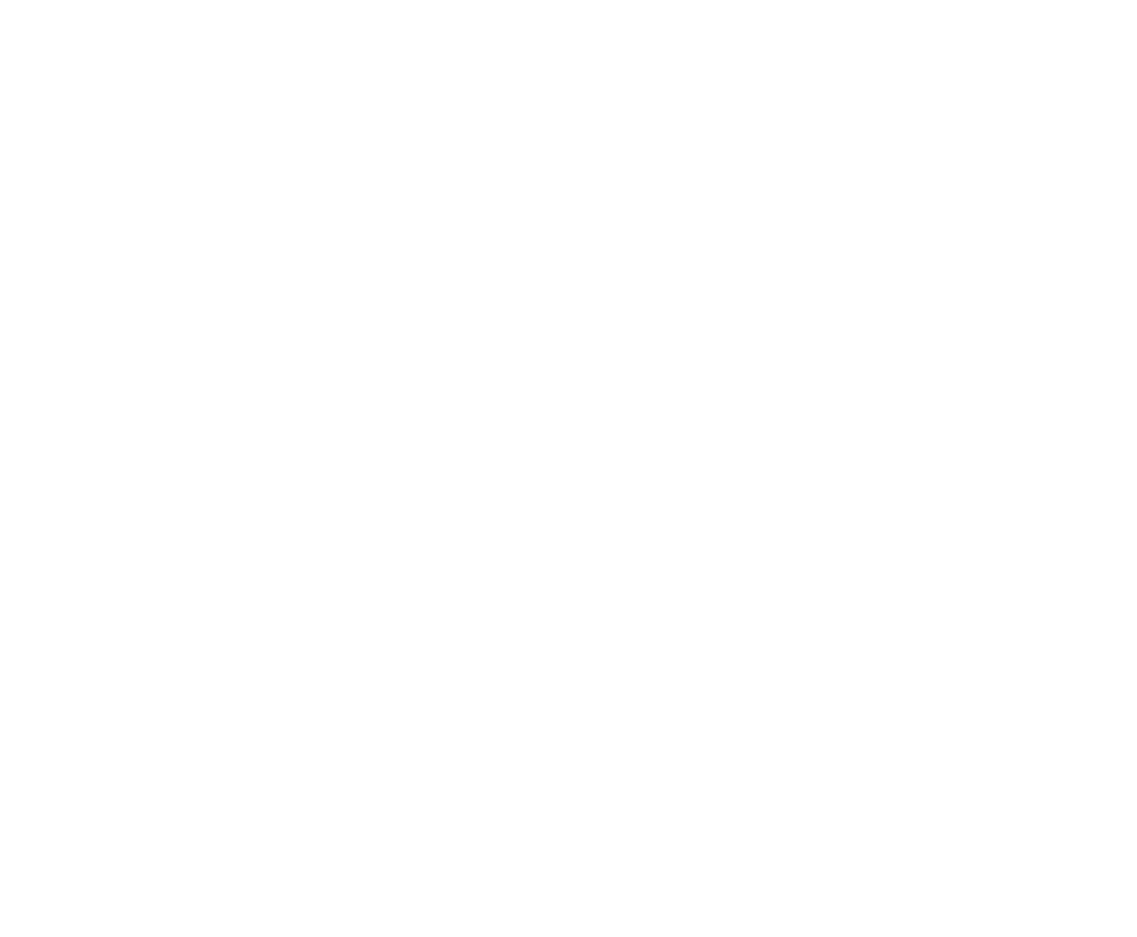 scroll, scrollTop: 0, scrollLeft: 0, axis: both 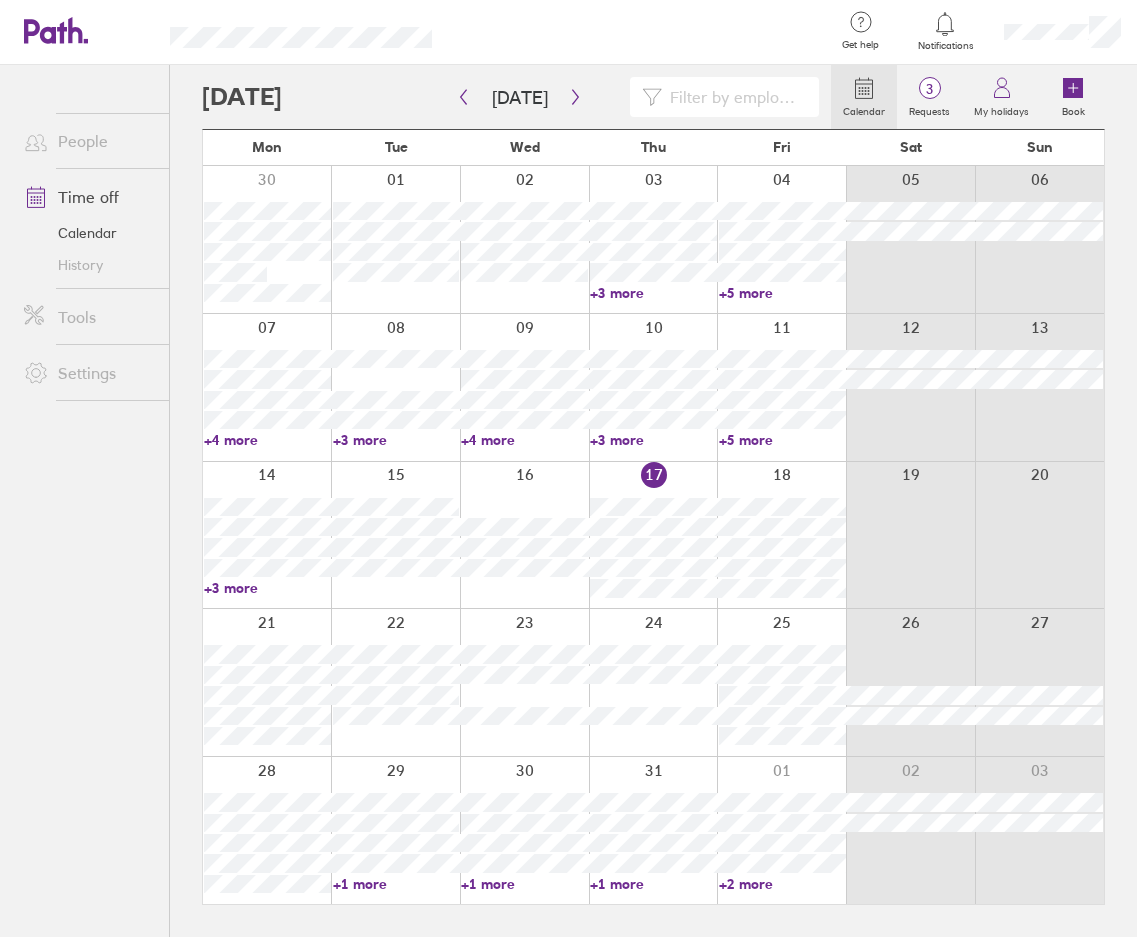drag, startPoint x: 922, startPoint y: 108, endPoint x: 742, endPoint y: 250, distance: 229.2684 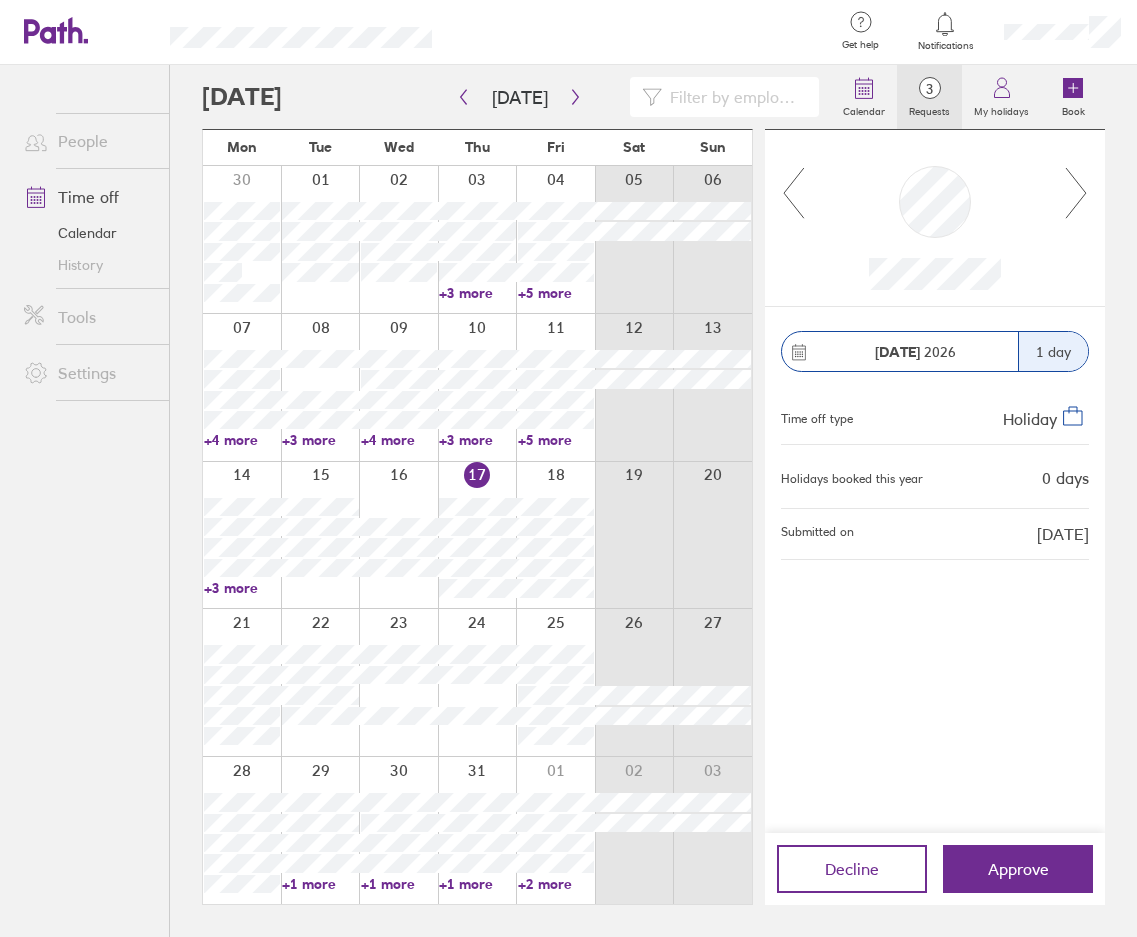 click on "Tools" at bounding box center [88, 317] 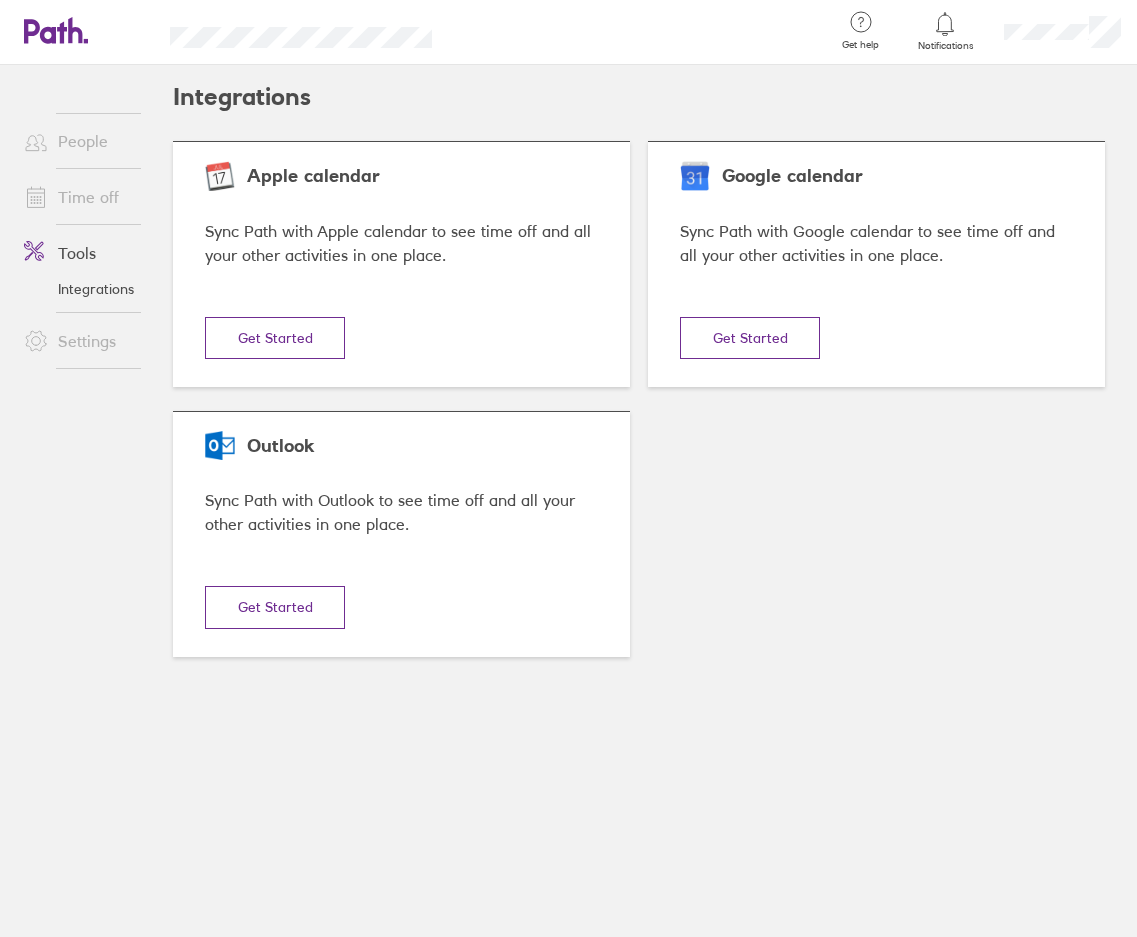 click on "Get Started" at bounding box center [275, 338] 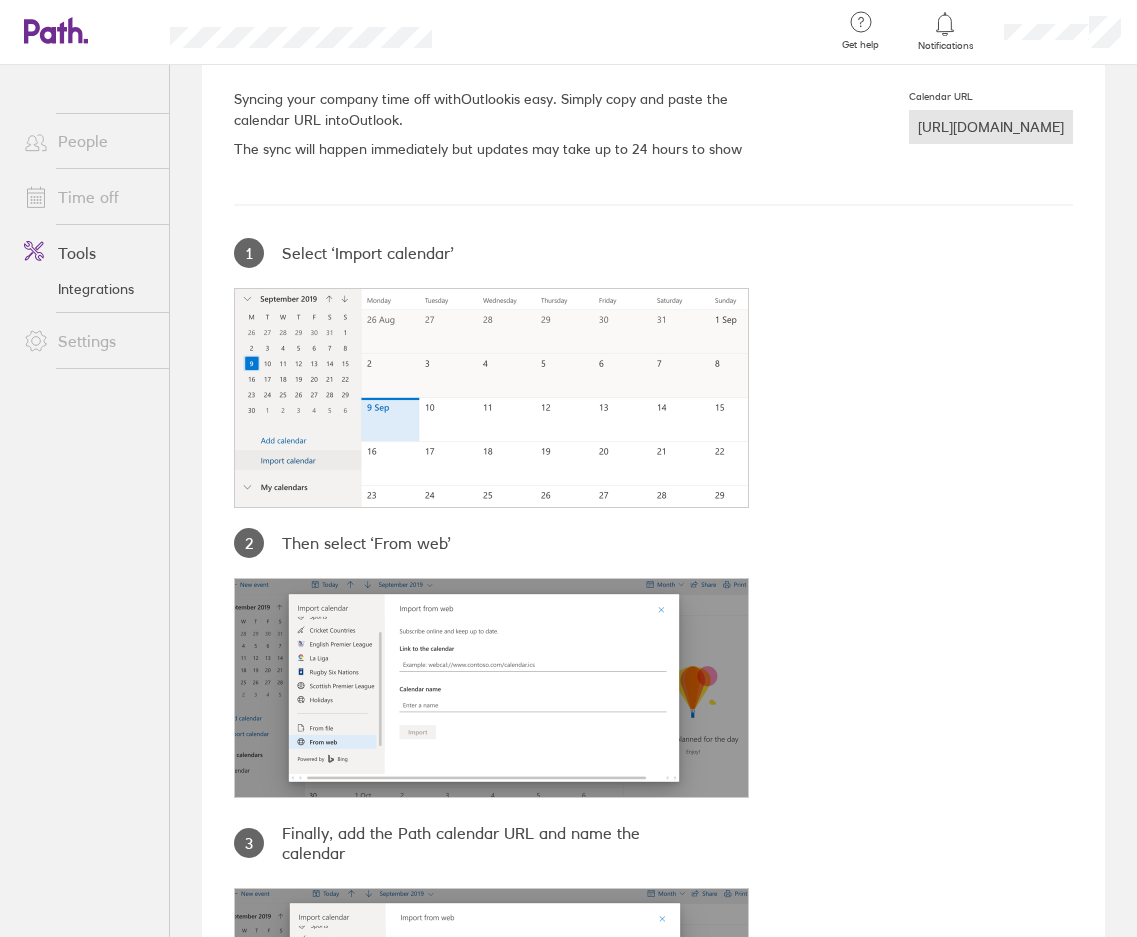 scroll, scrollTop: 134, scrollLeft: 0, axis: vertical 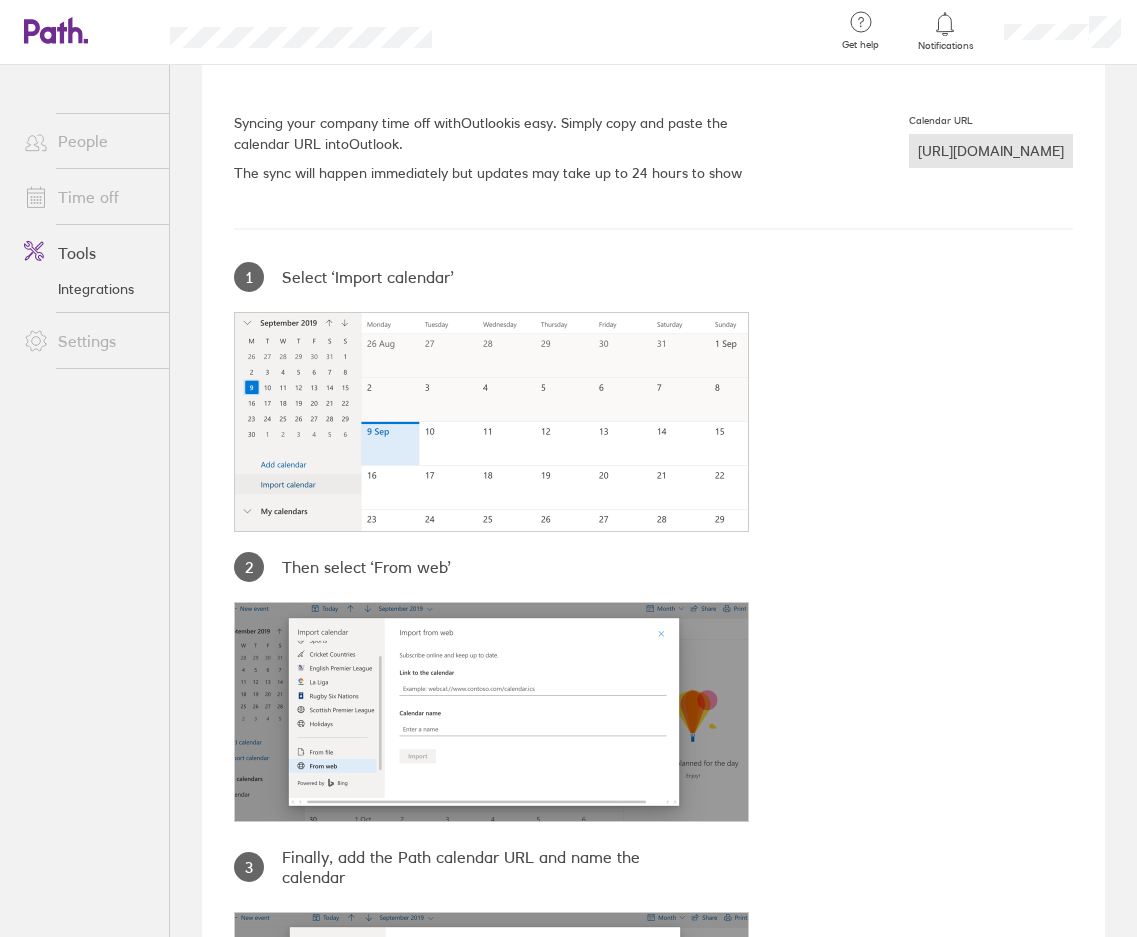 click on "[URL][DOMAIN_NAME]" at bounding box center (991, 151) 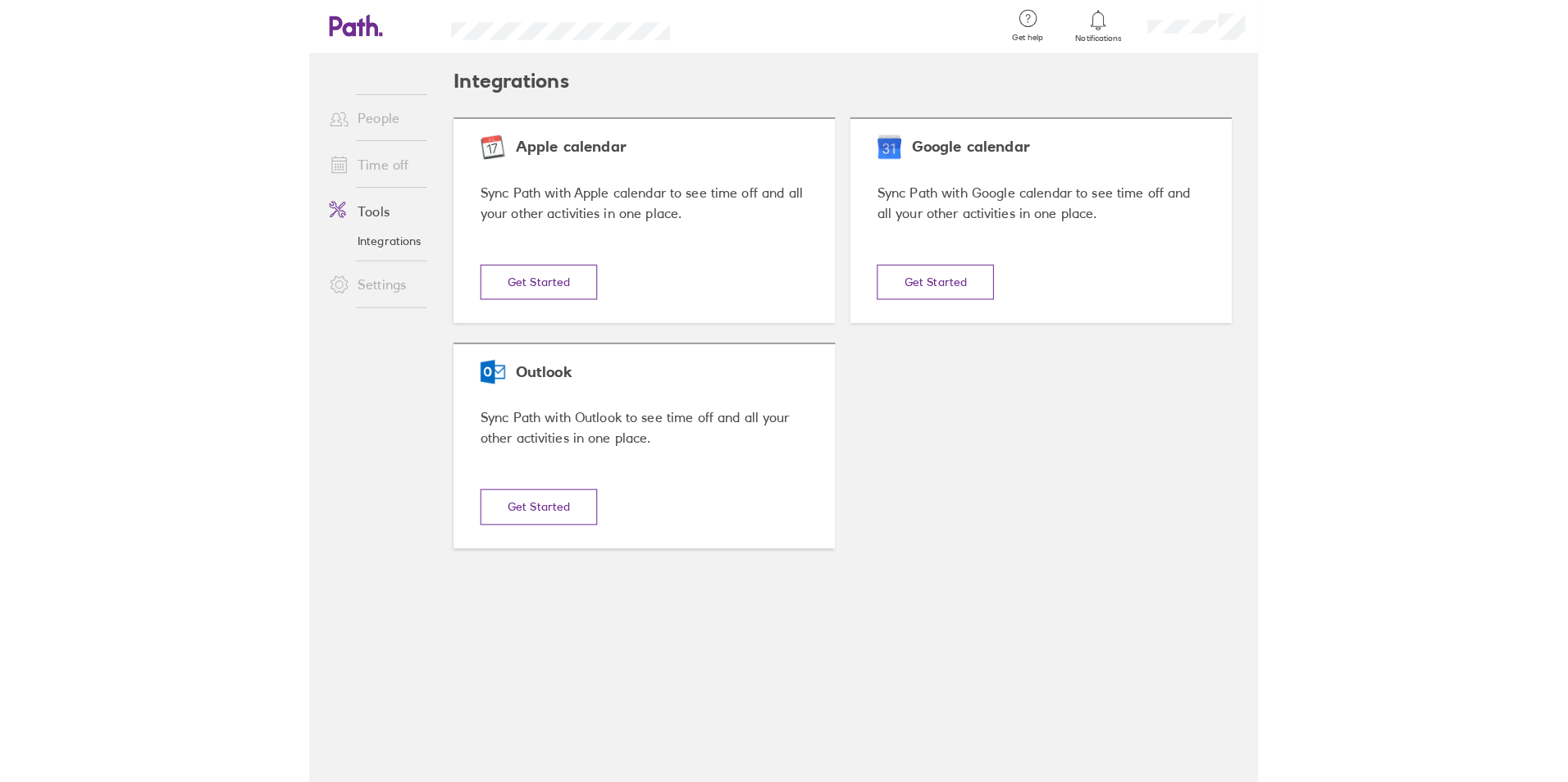 scroll, scrollTop: 0, scrollLeft: 0, axis: both 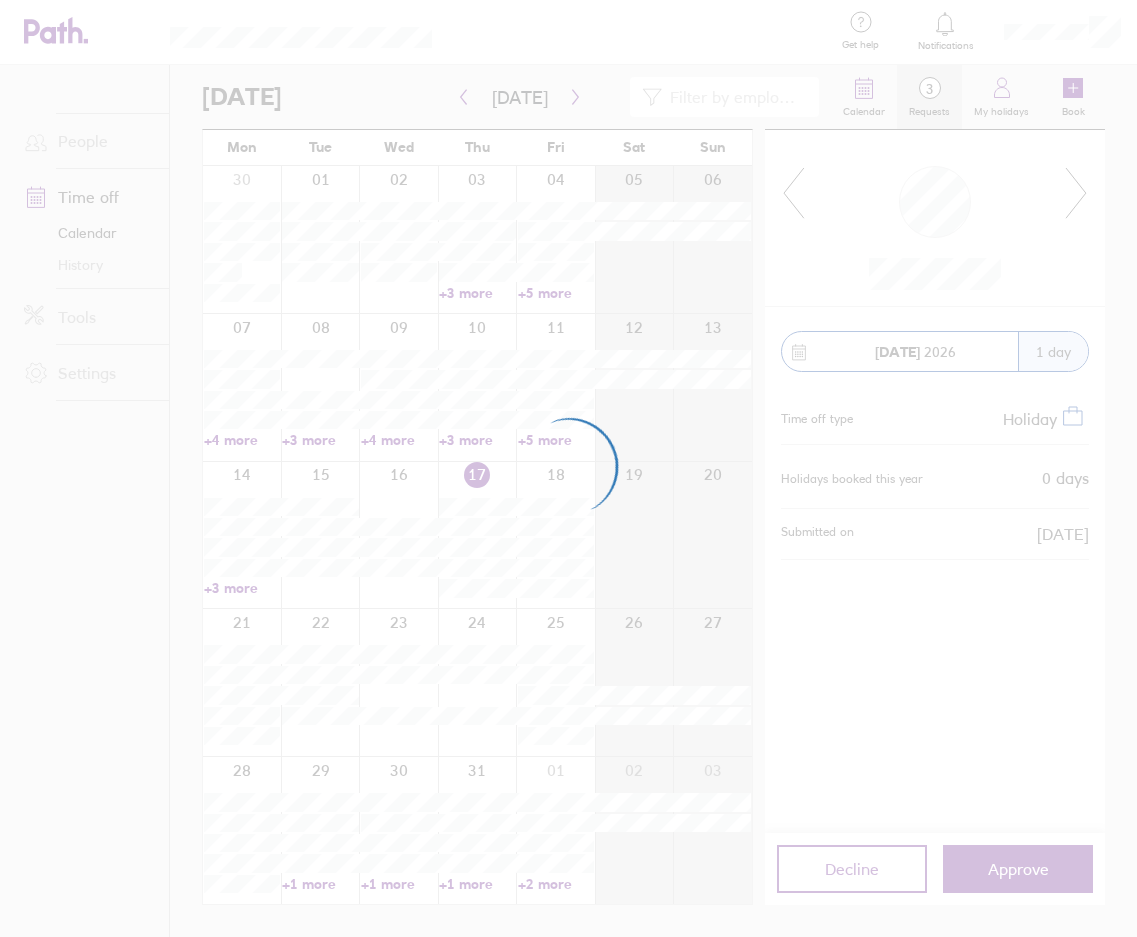 click at bounding box center (568, 468) 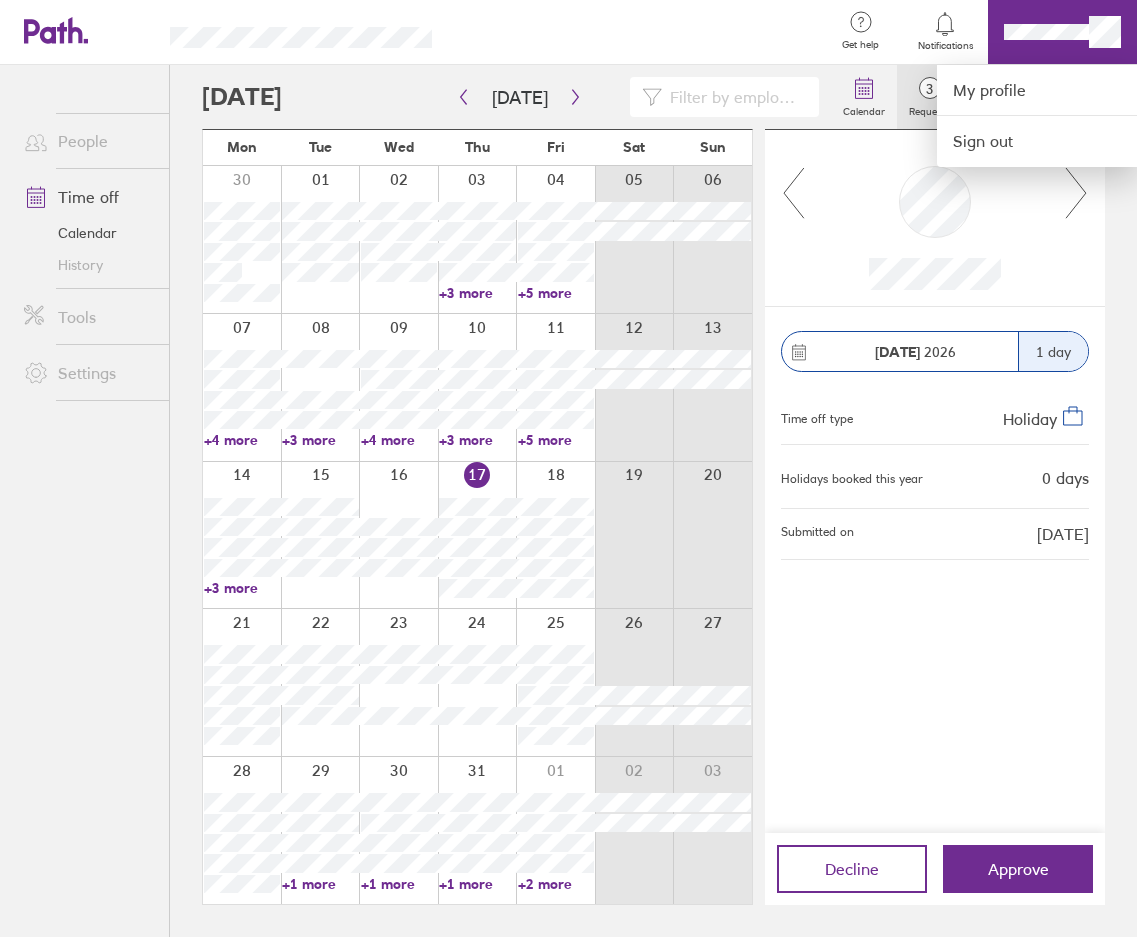 click at bounding box center (568, 468) 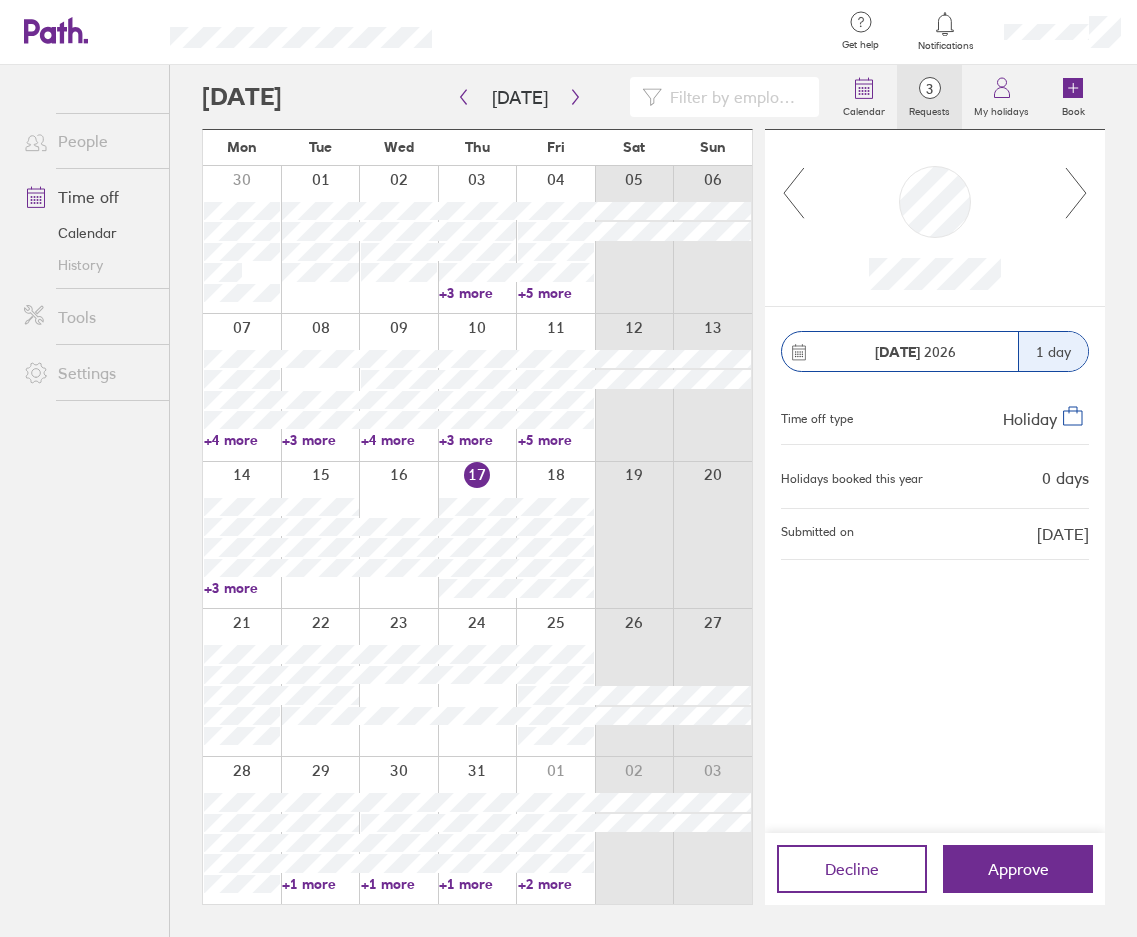click on "Settings" at bounding box center [88, 373] 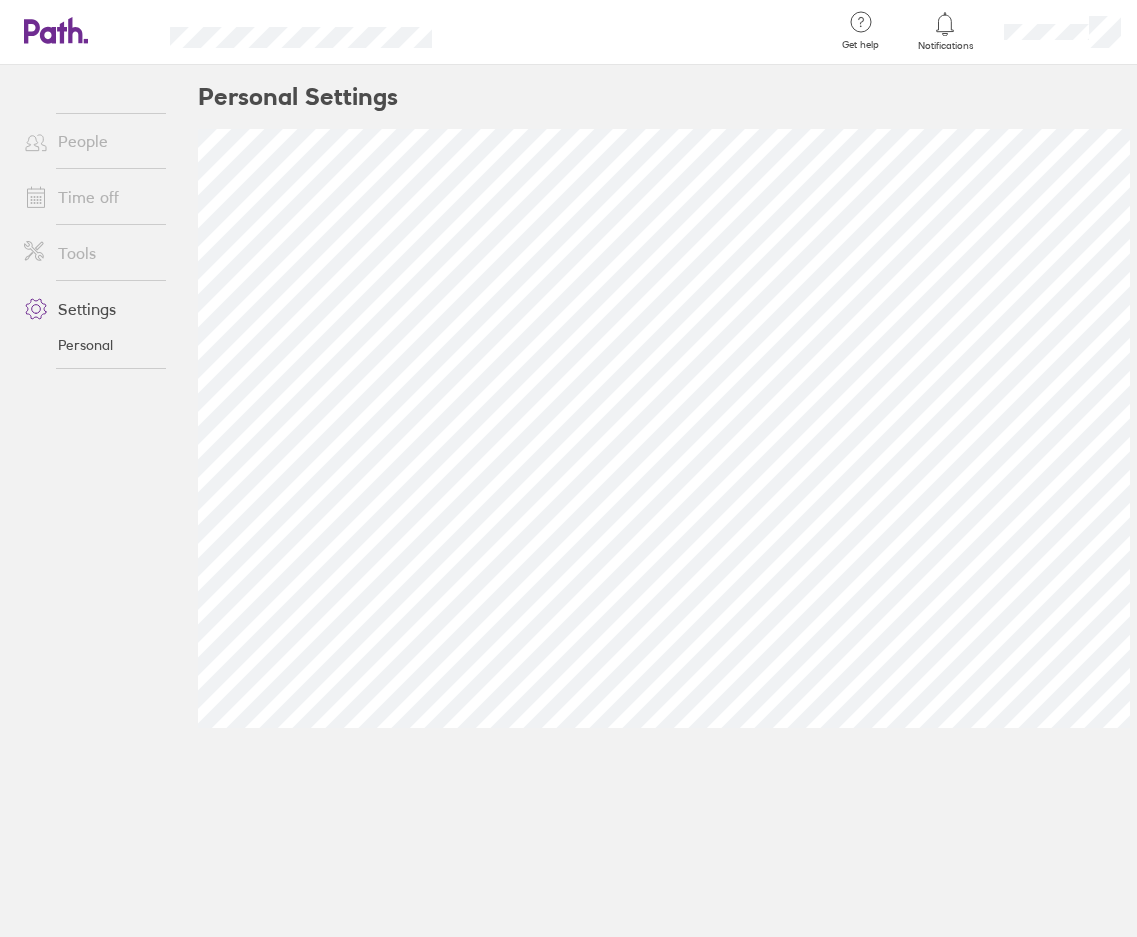 click on "Time off" at bounding box center (88, 197) 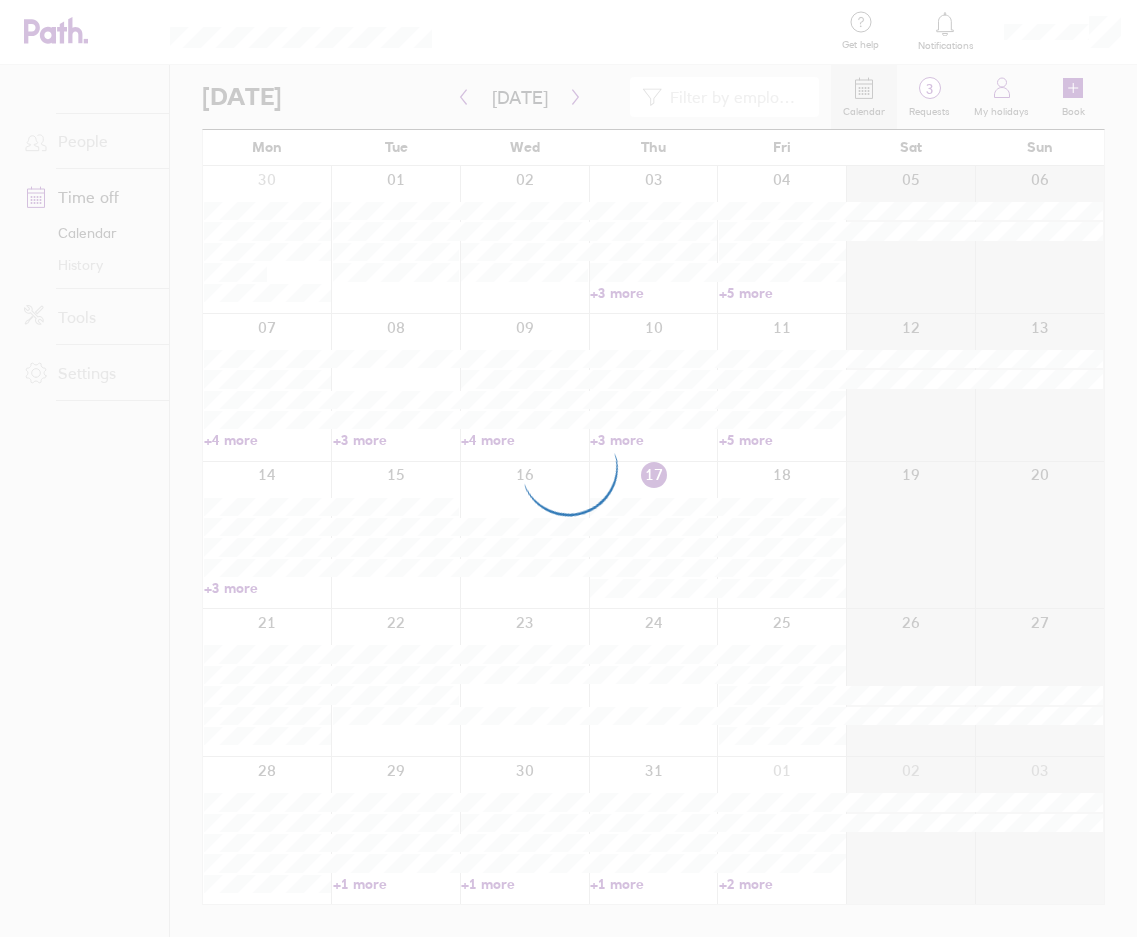 click at bounding box center [568, 468] 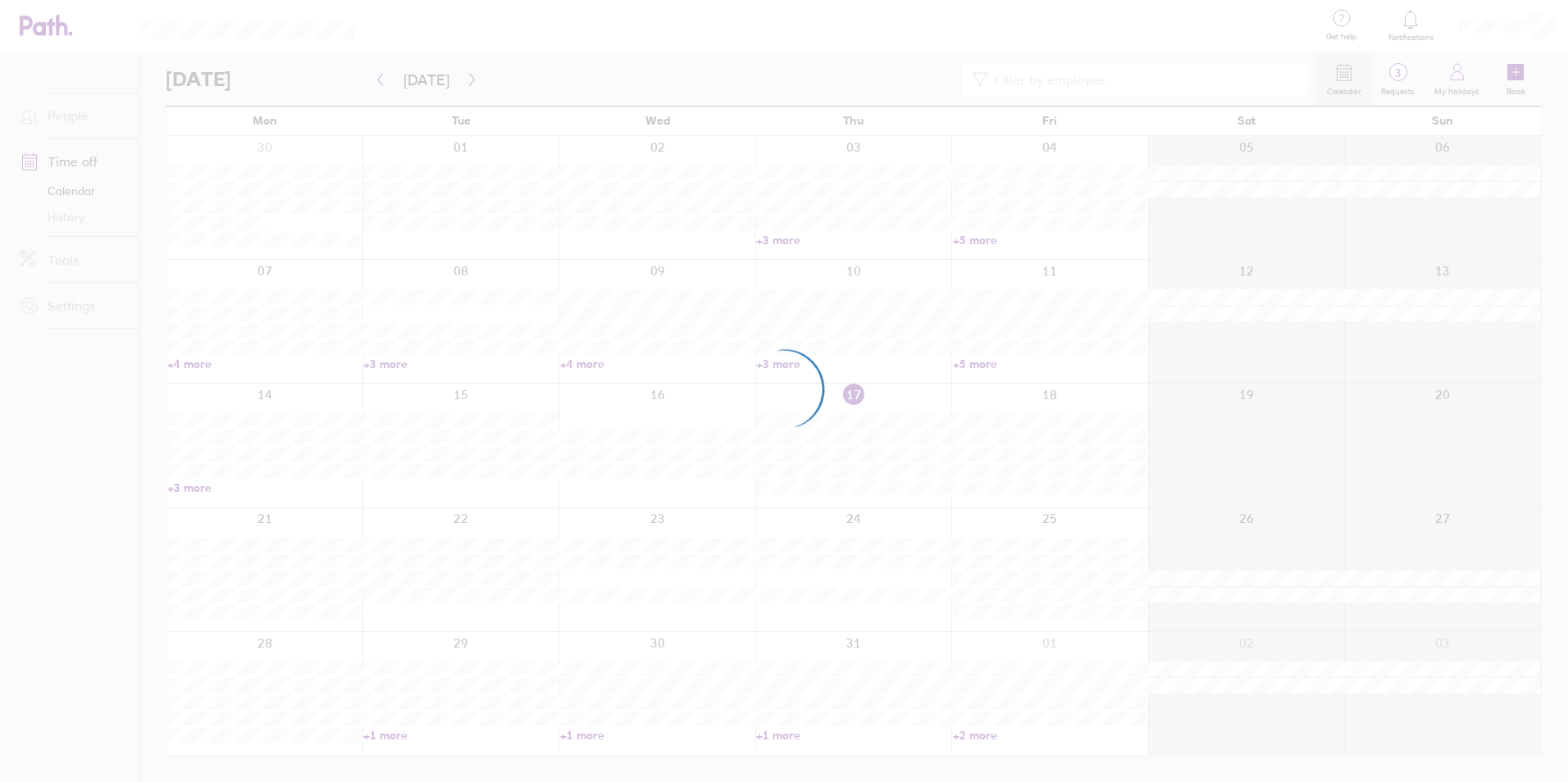 click at bounding box center [784, 391] 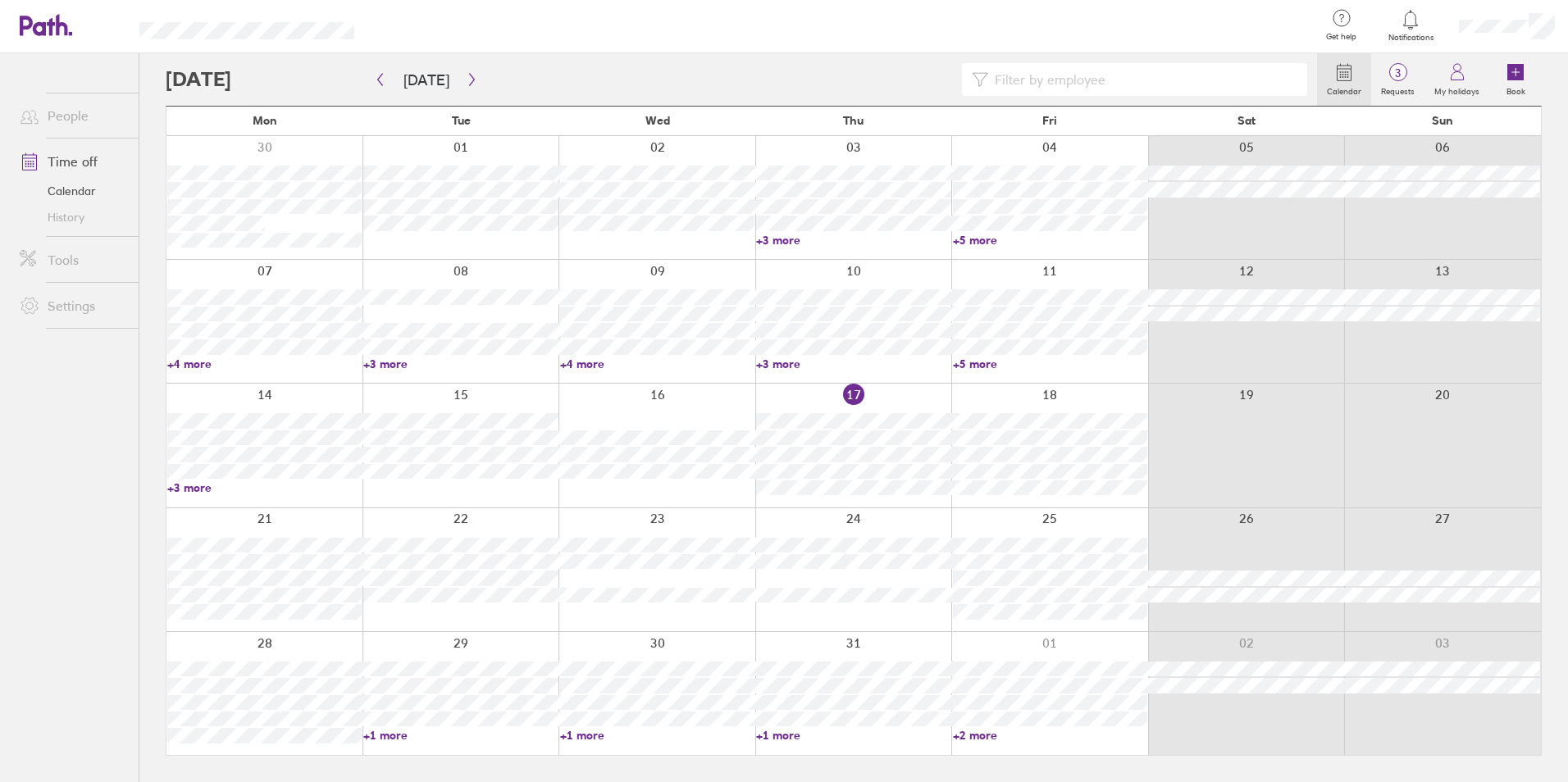 click at bounding box center (27, 161) 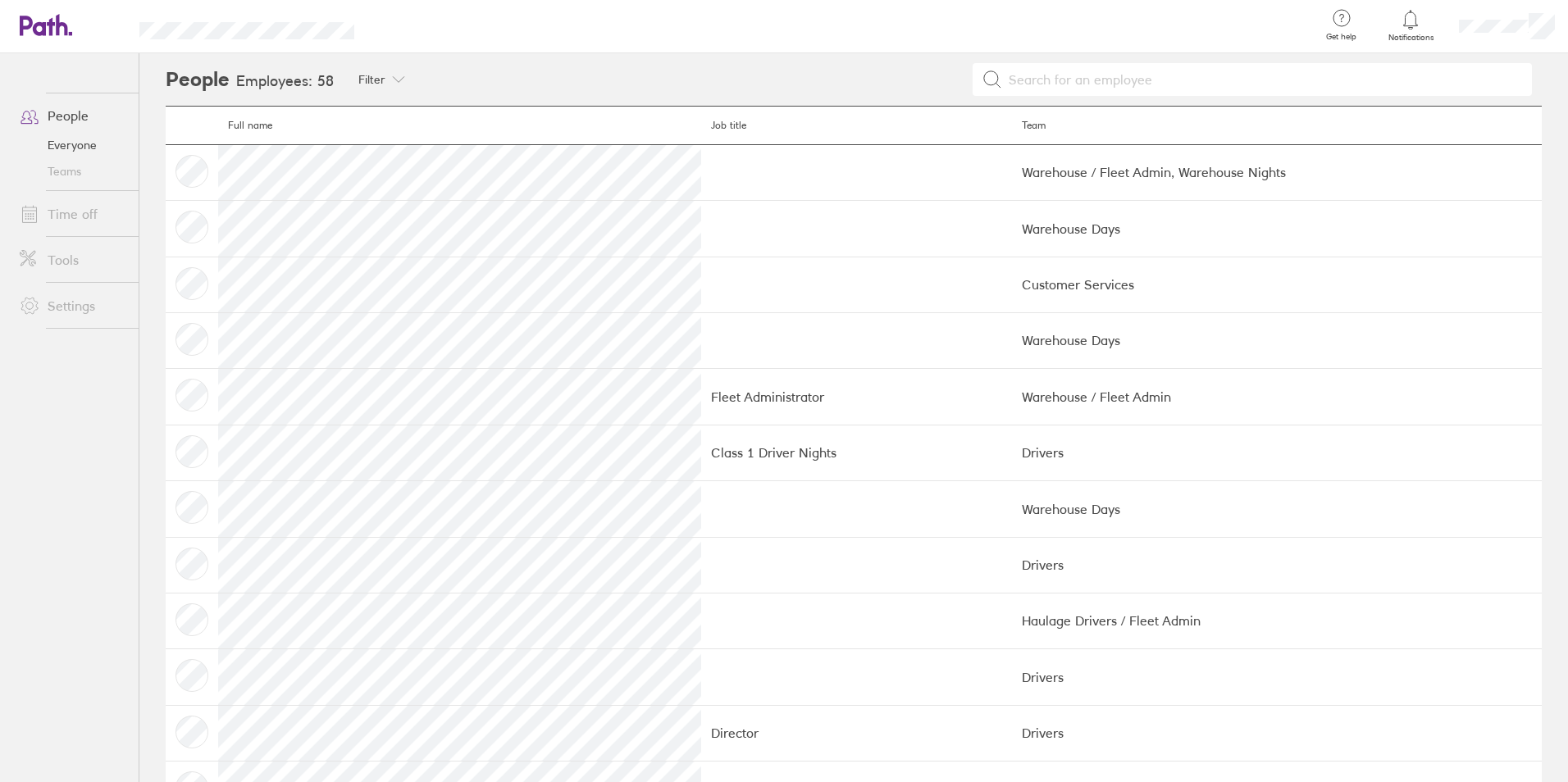 click at bounding box center (192, 172) 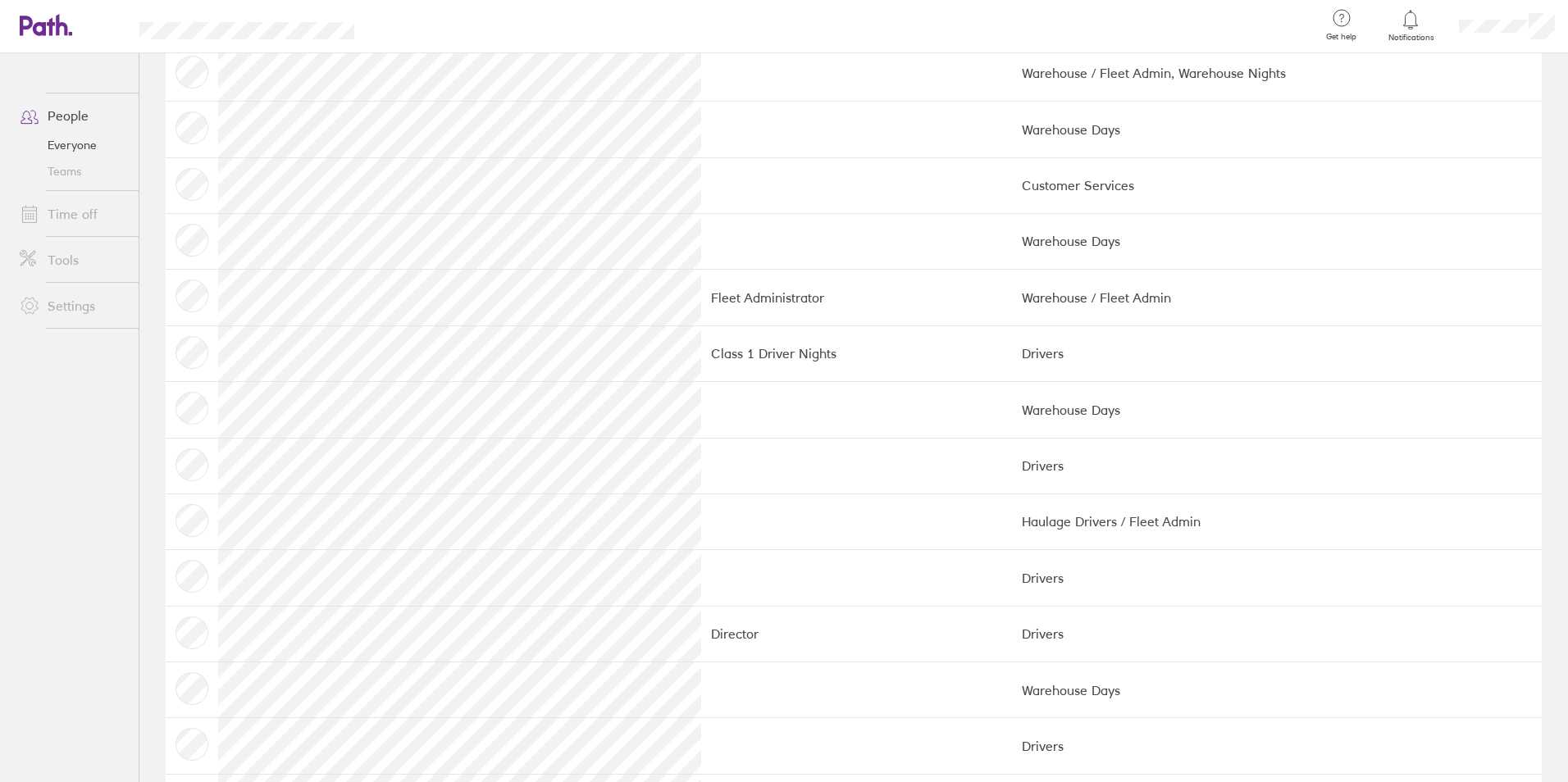 scroll, scrollTop: 0, scrollLeft: 0, axis: both 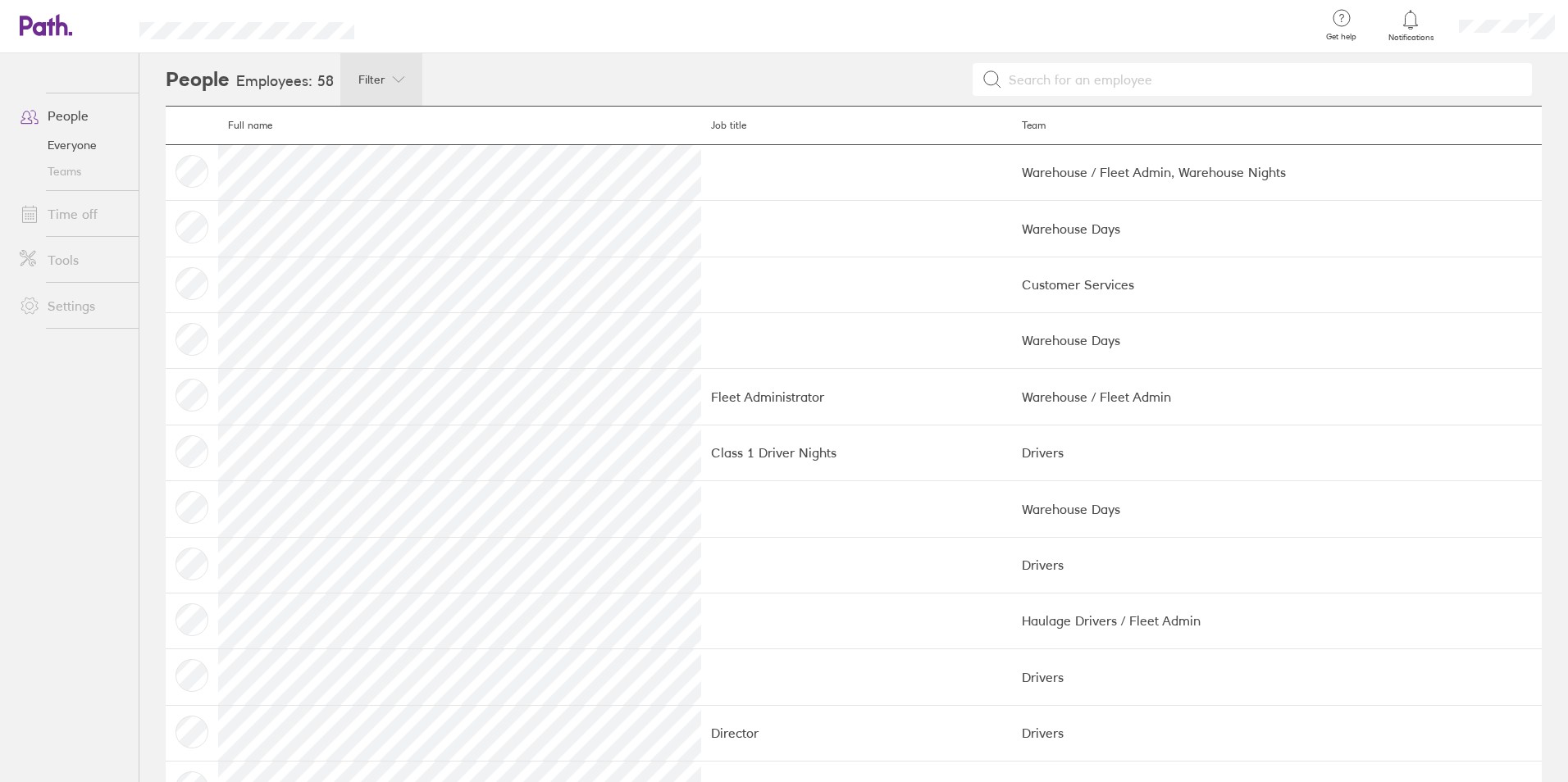 click on "Filter" at bounding box center (381, 80) 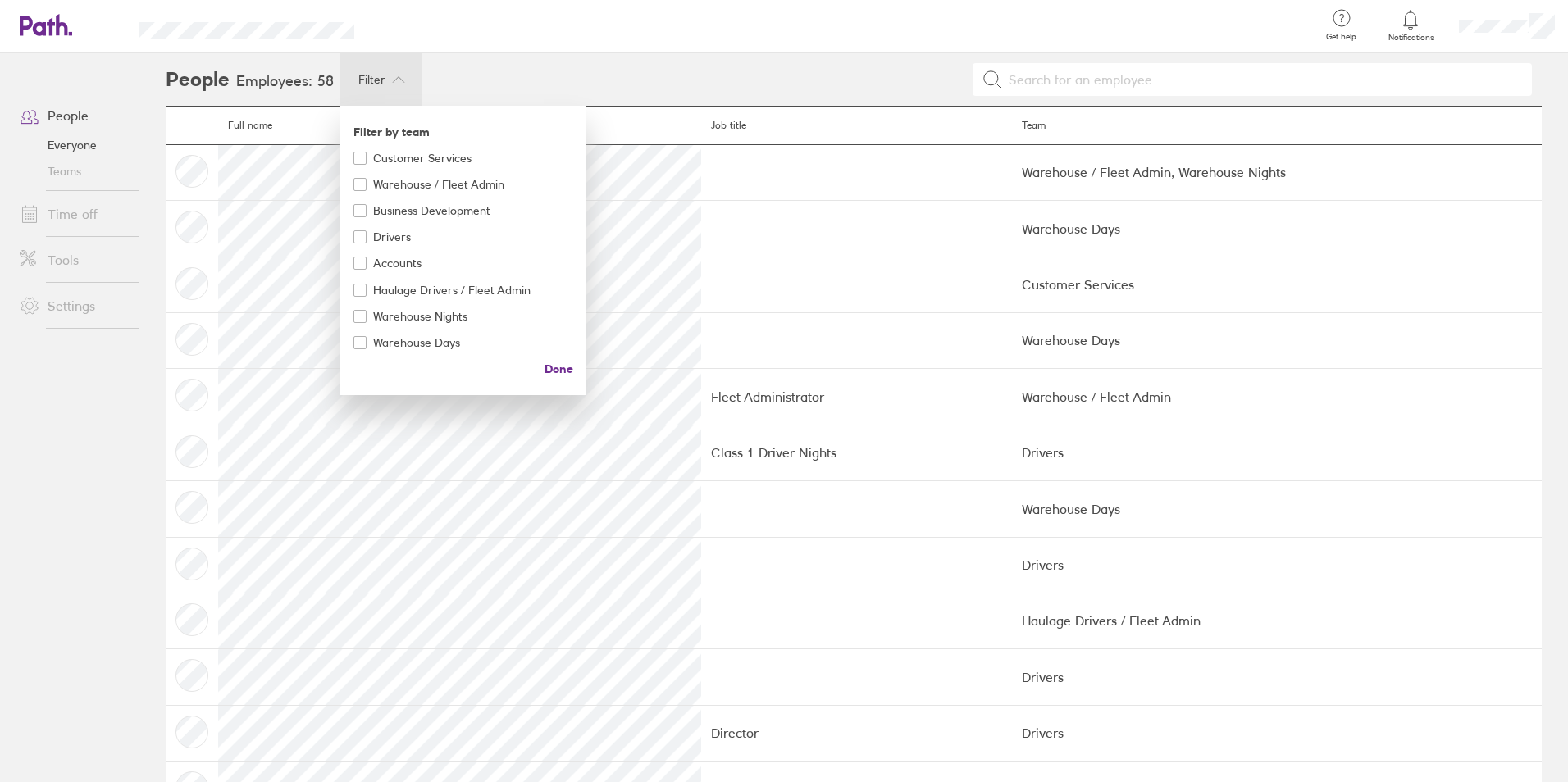 drag, startPoint x: 445, startPoint y: 317, endPoint x: 444, endPoint y: 306, distance: 11.045361 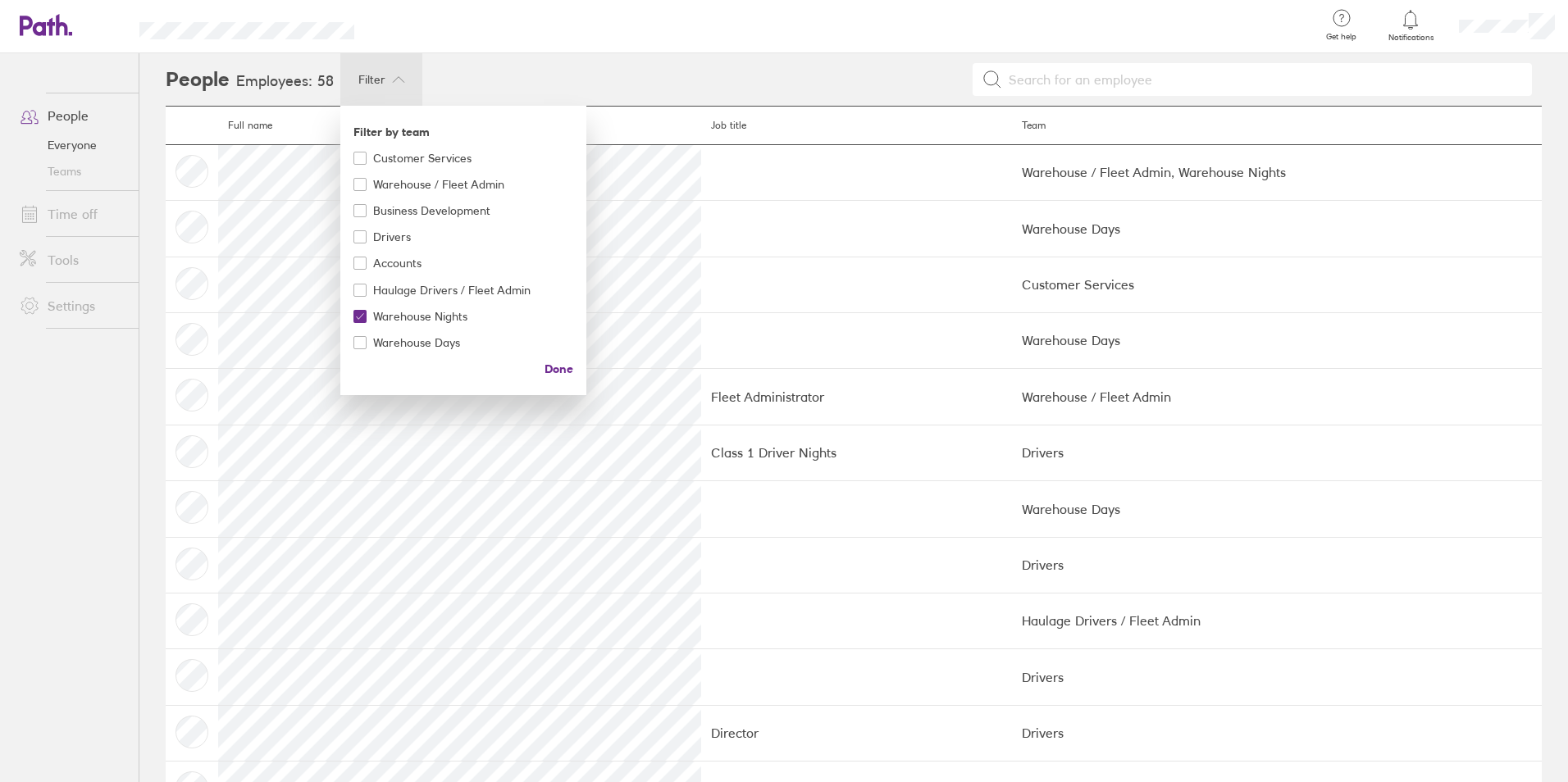 click on "Done" at bounding box center (558, 369) 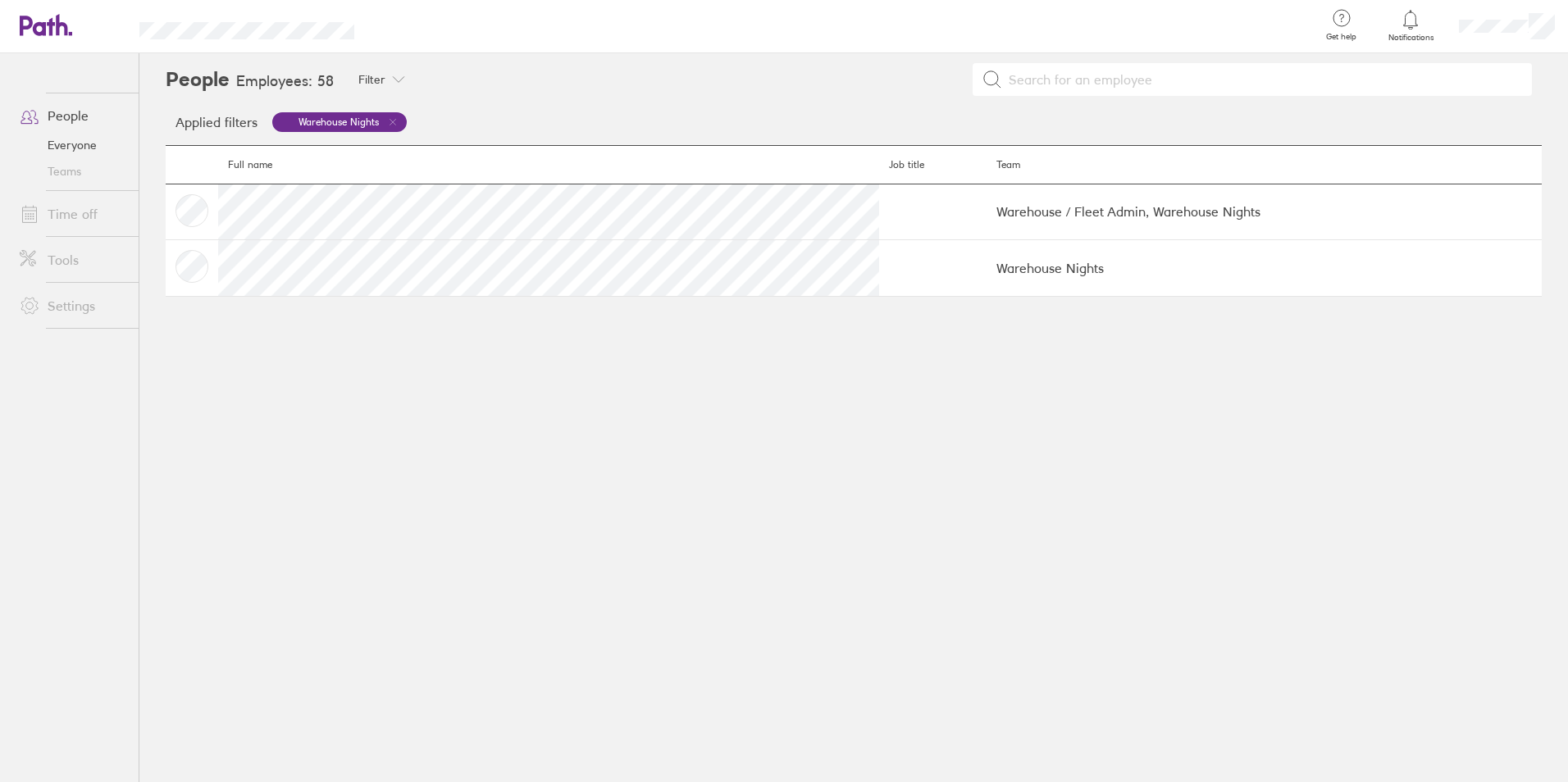 drag, startPoint x: 564, startPoint y: 363, endPoint x: 469, endPoint y: 319, distance: 104.69479 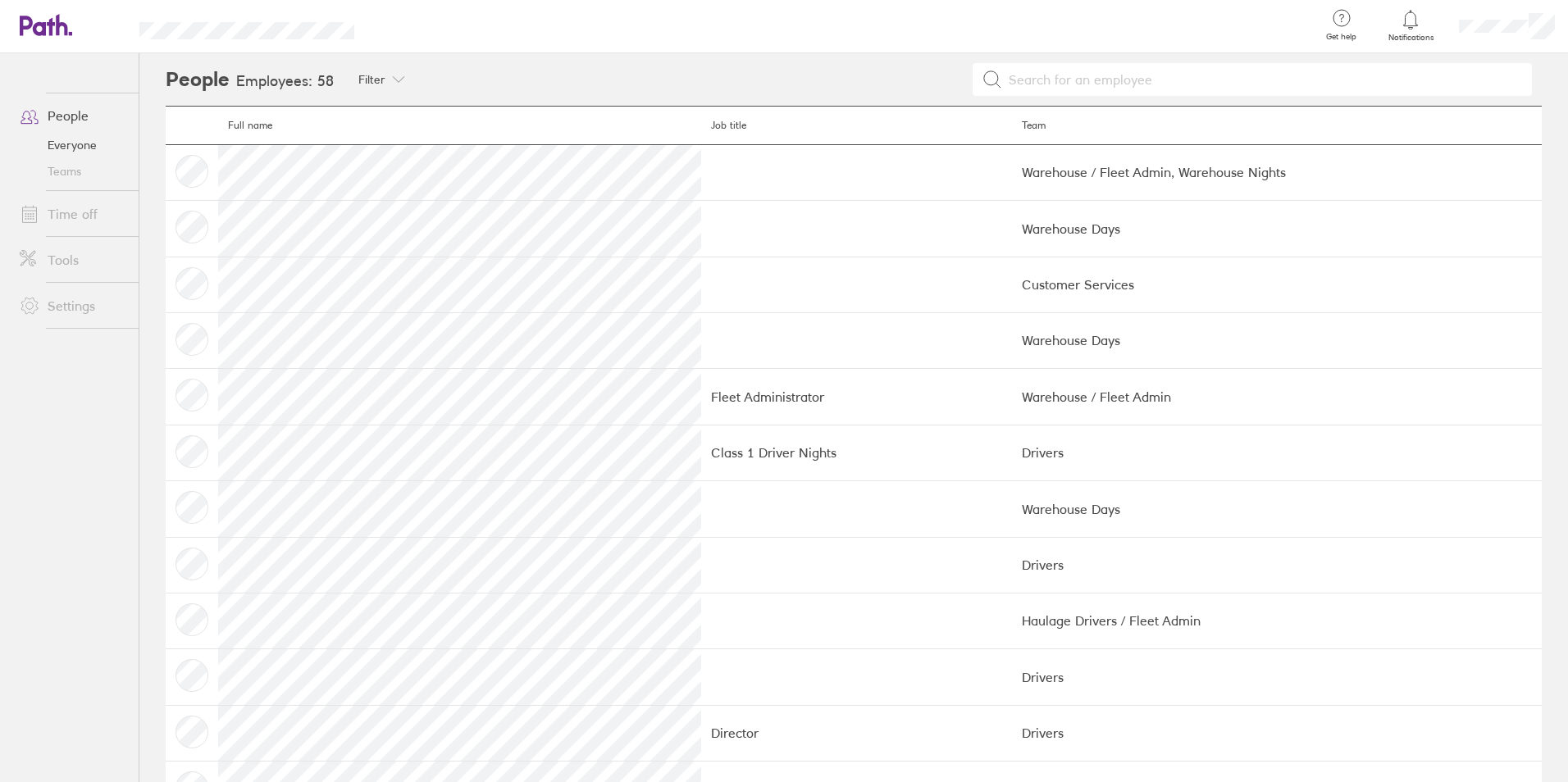 click on "Teams" at bounding box center [72, 171] 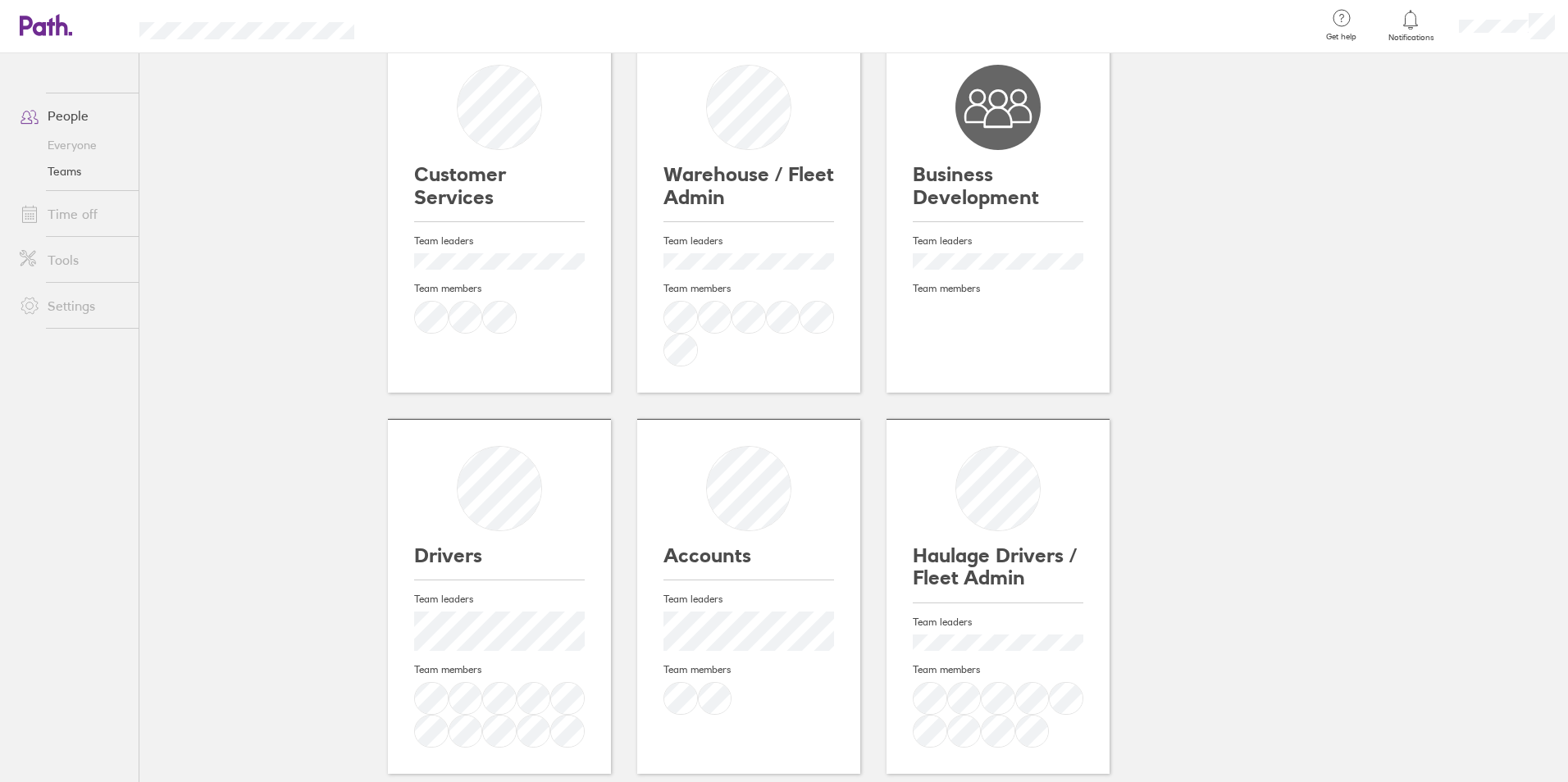 scroll, scrollTop: 0, scrollLeft: 0, axis: both 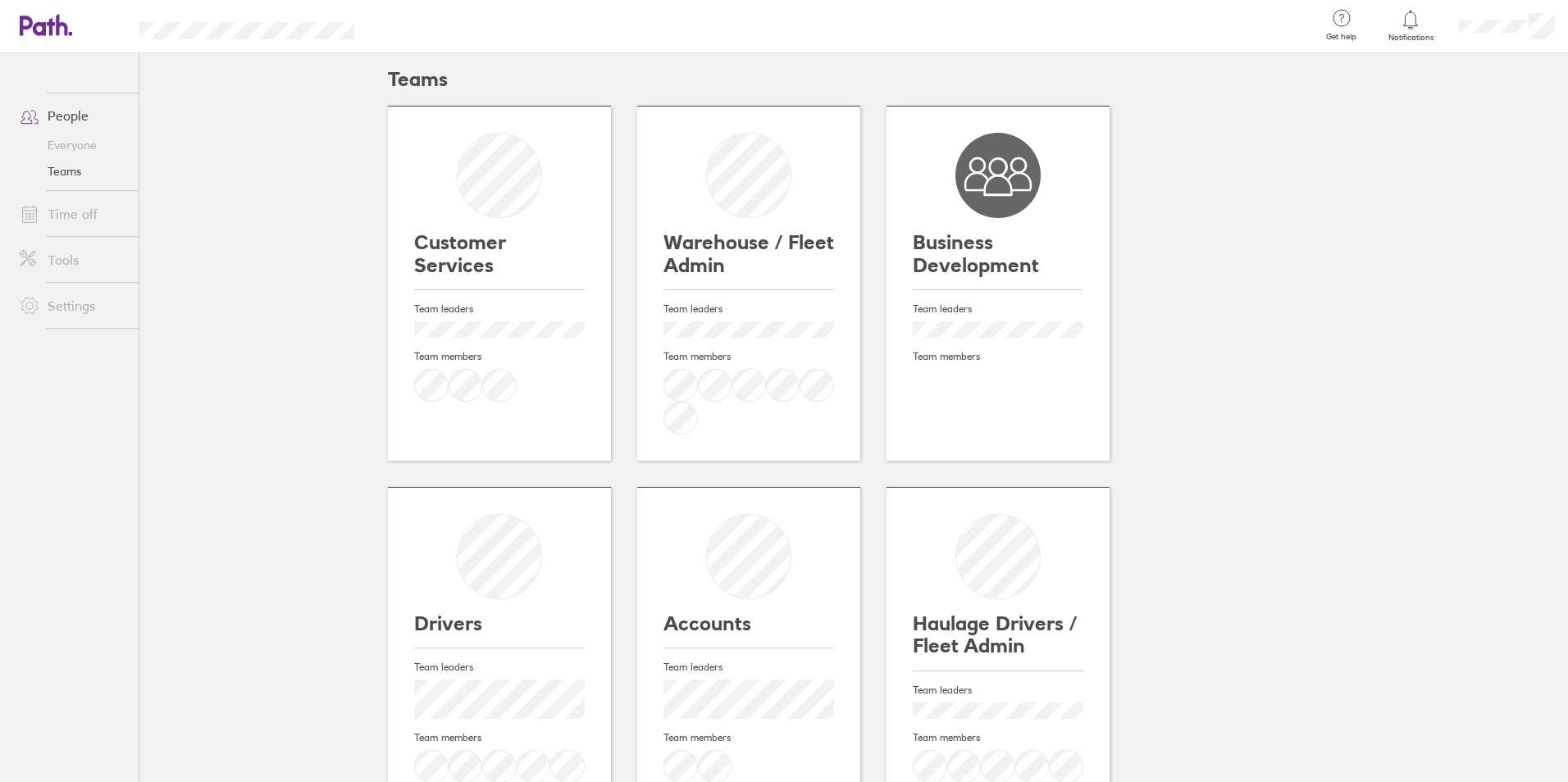 click on "People" at bounding box center [72, 116] 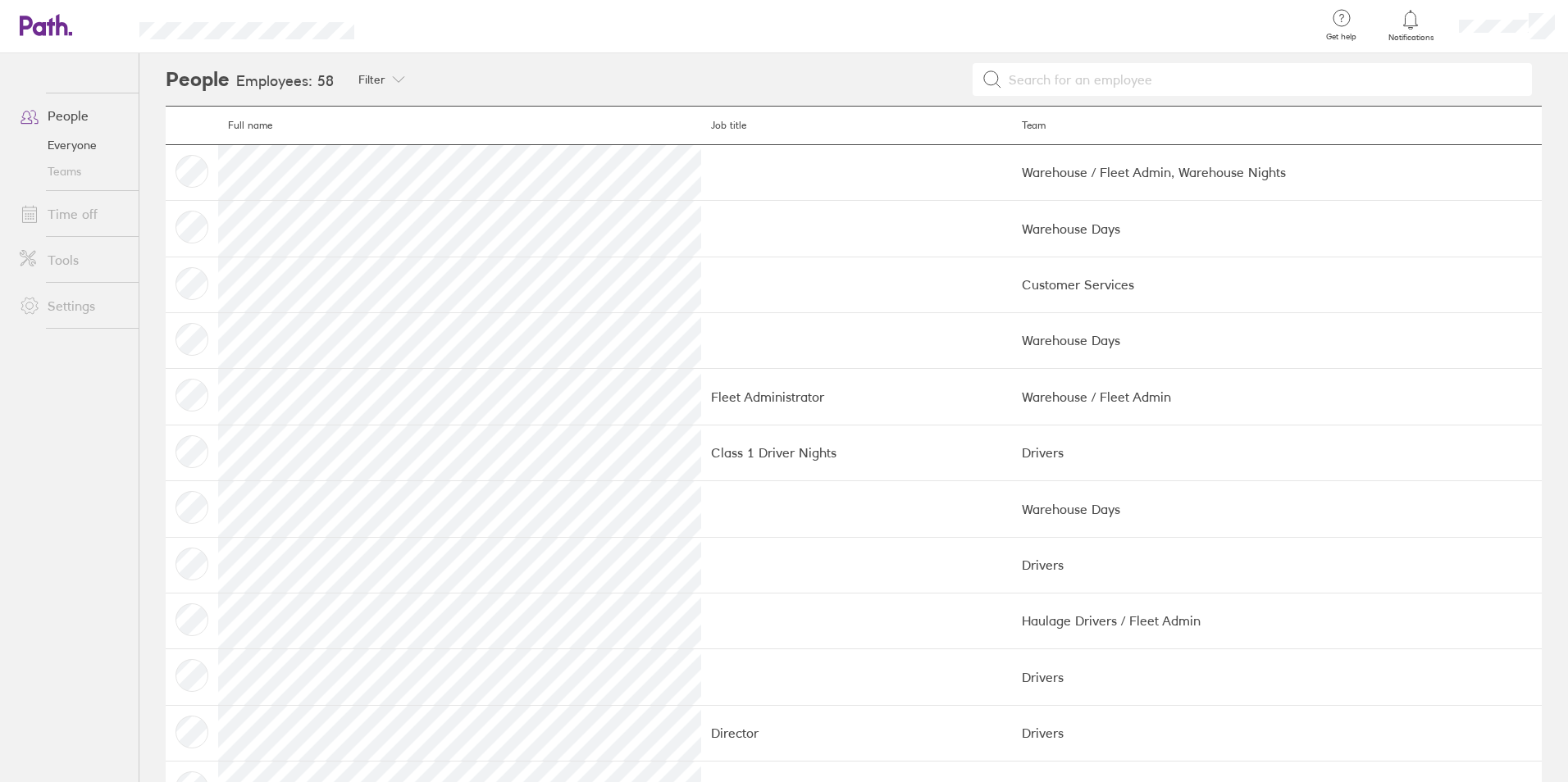 click on "Time off" at bounding box center [72, 214] 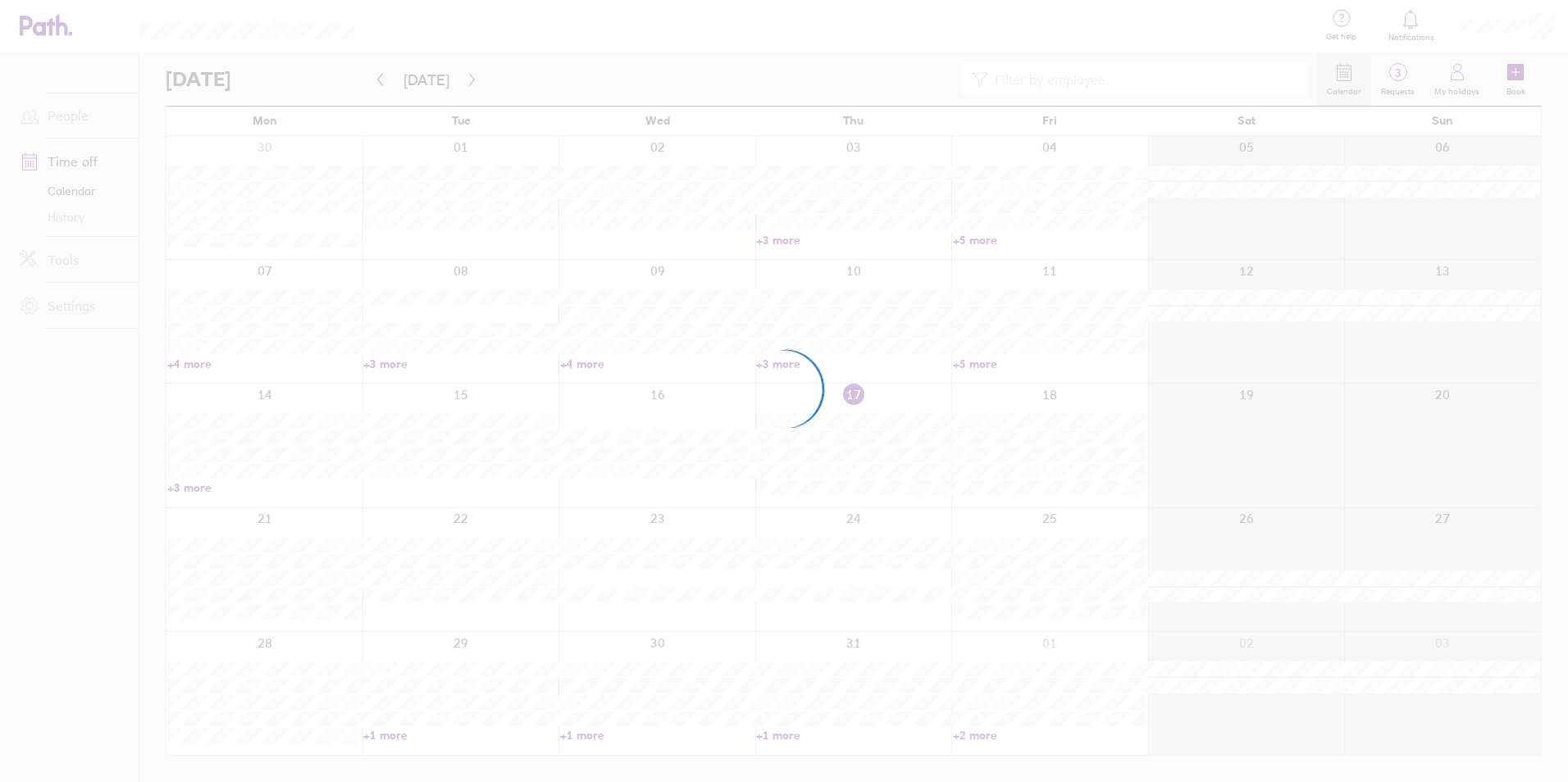 click at bounding box center (784, 391) 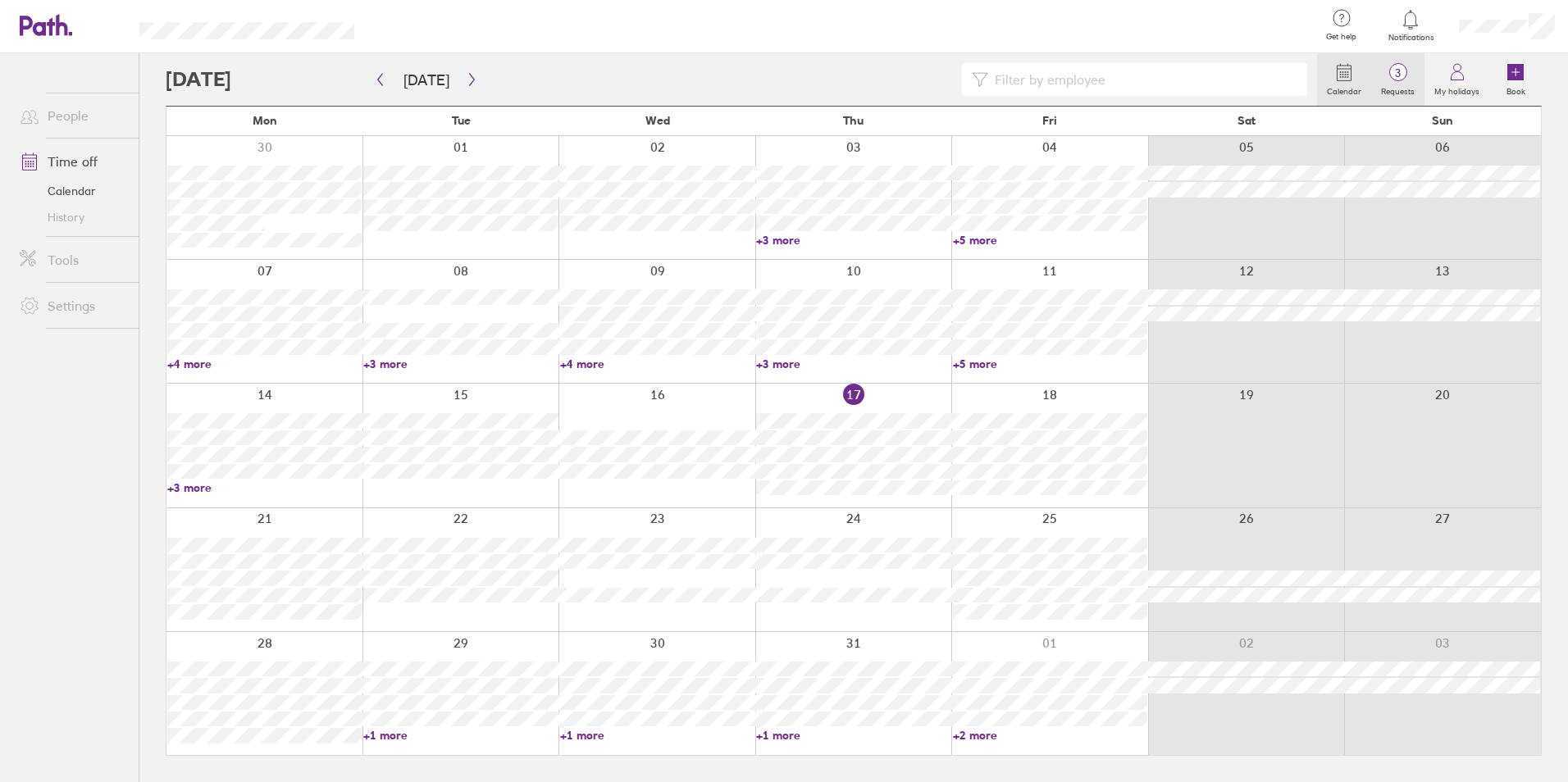click on "3 Requests" at bounding box center [1397, 80] 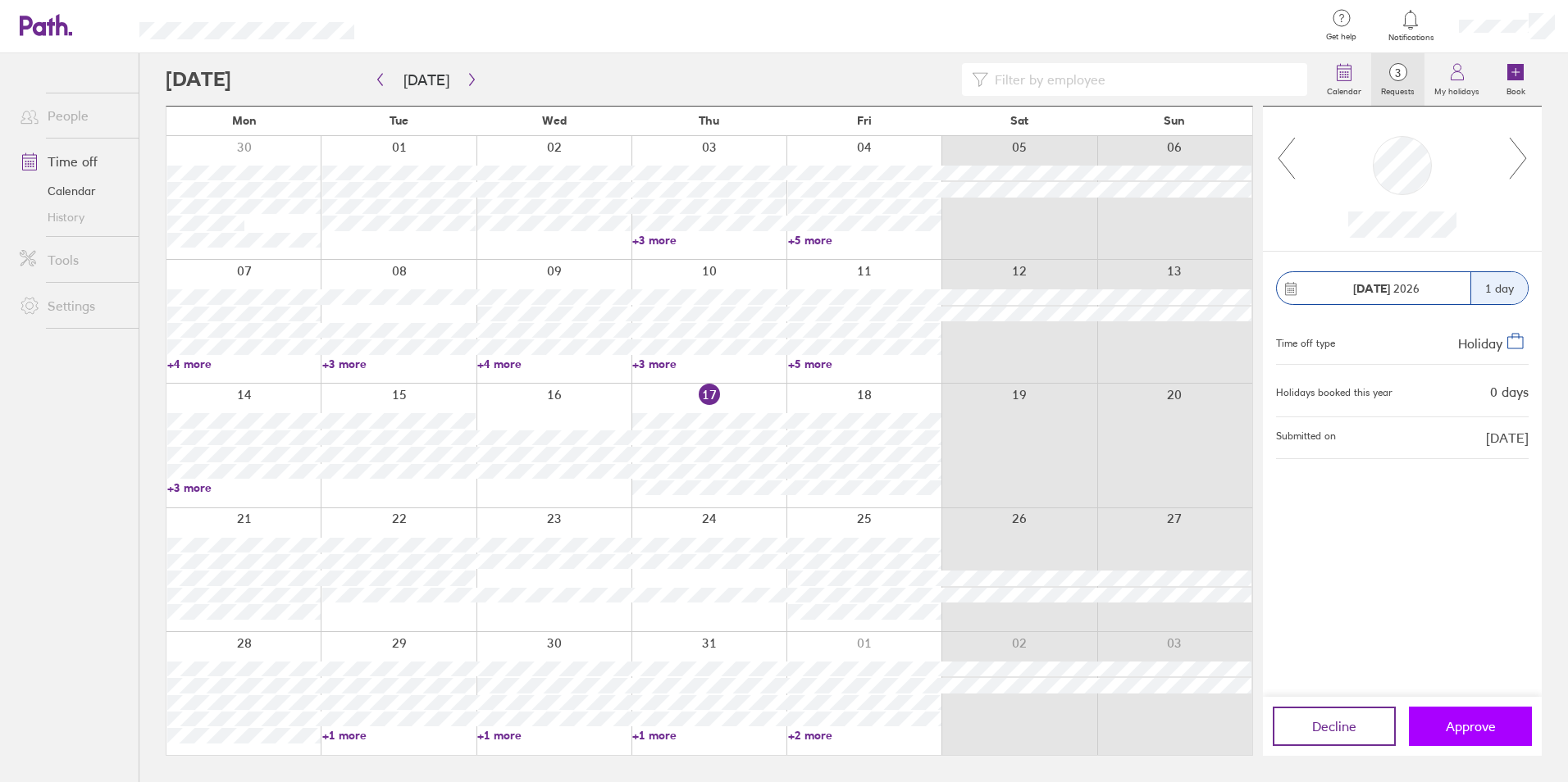 click on "Approve" at bounding box center (1470, 726) 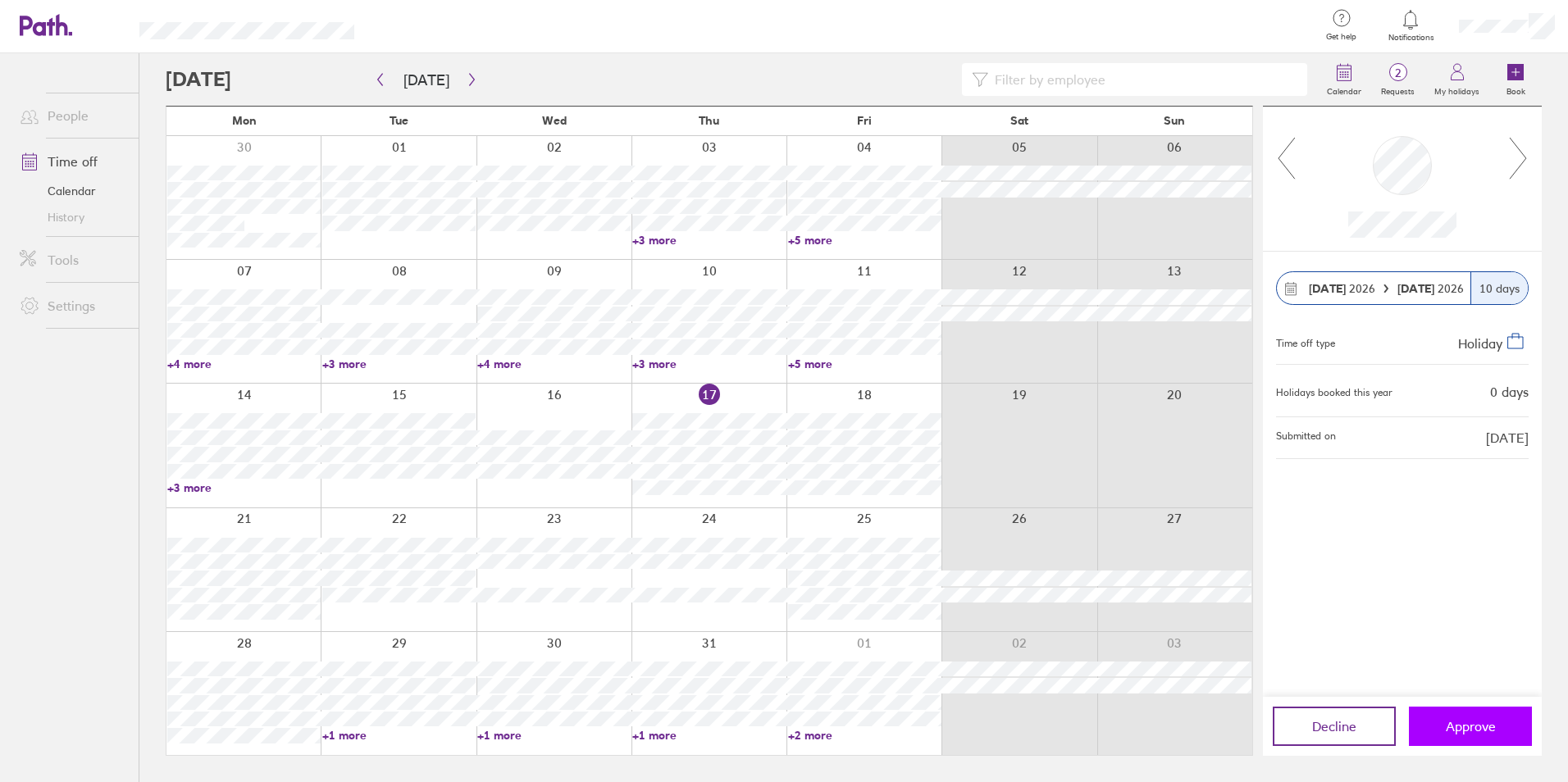 click on "Approve" at bounding box center (1470, 726) 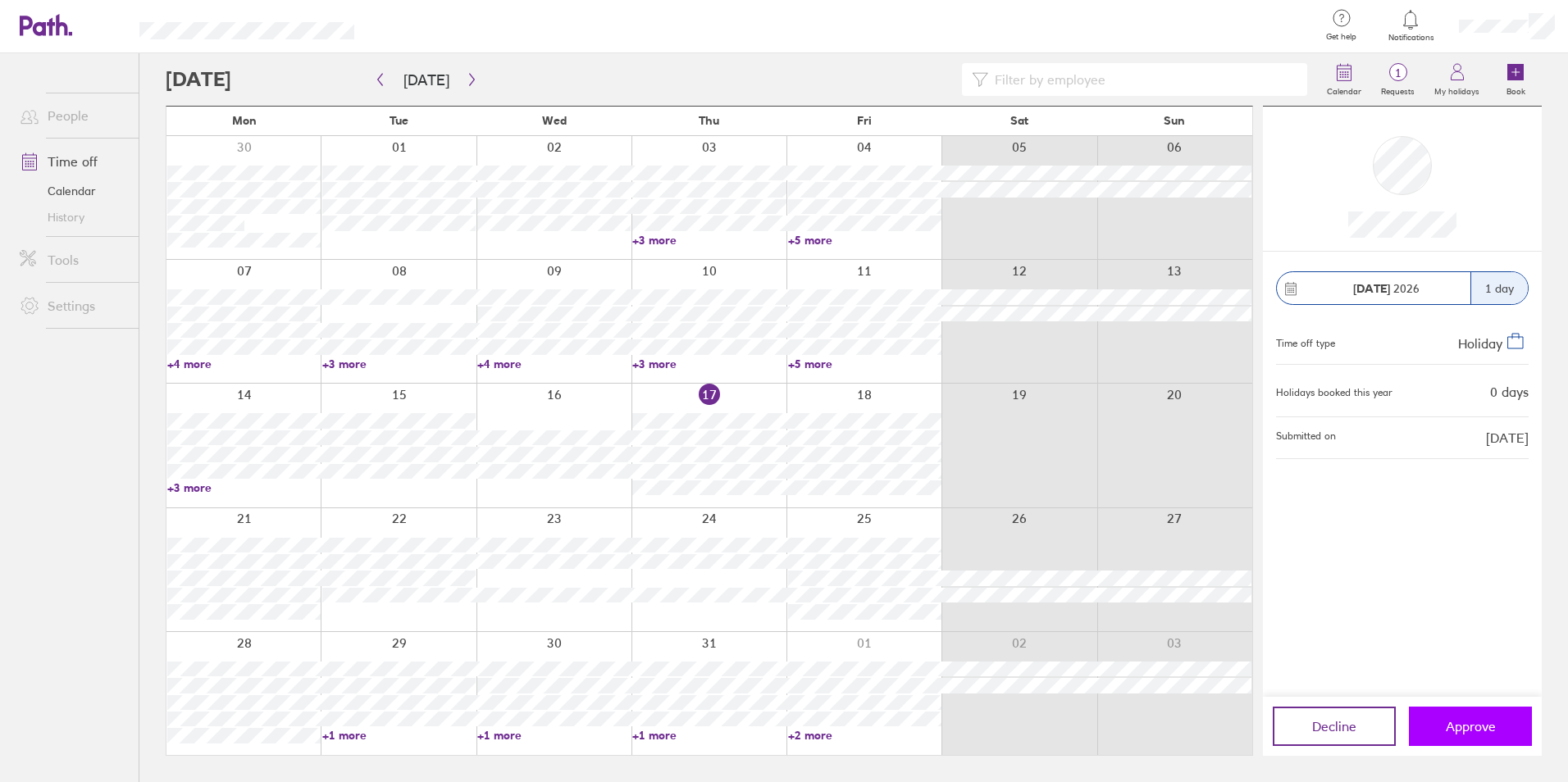 click on "Approve" at bounding box center (1470, 726) 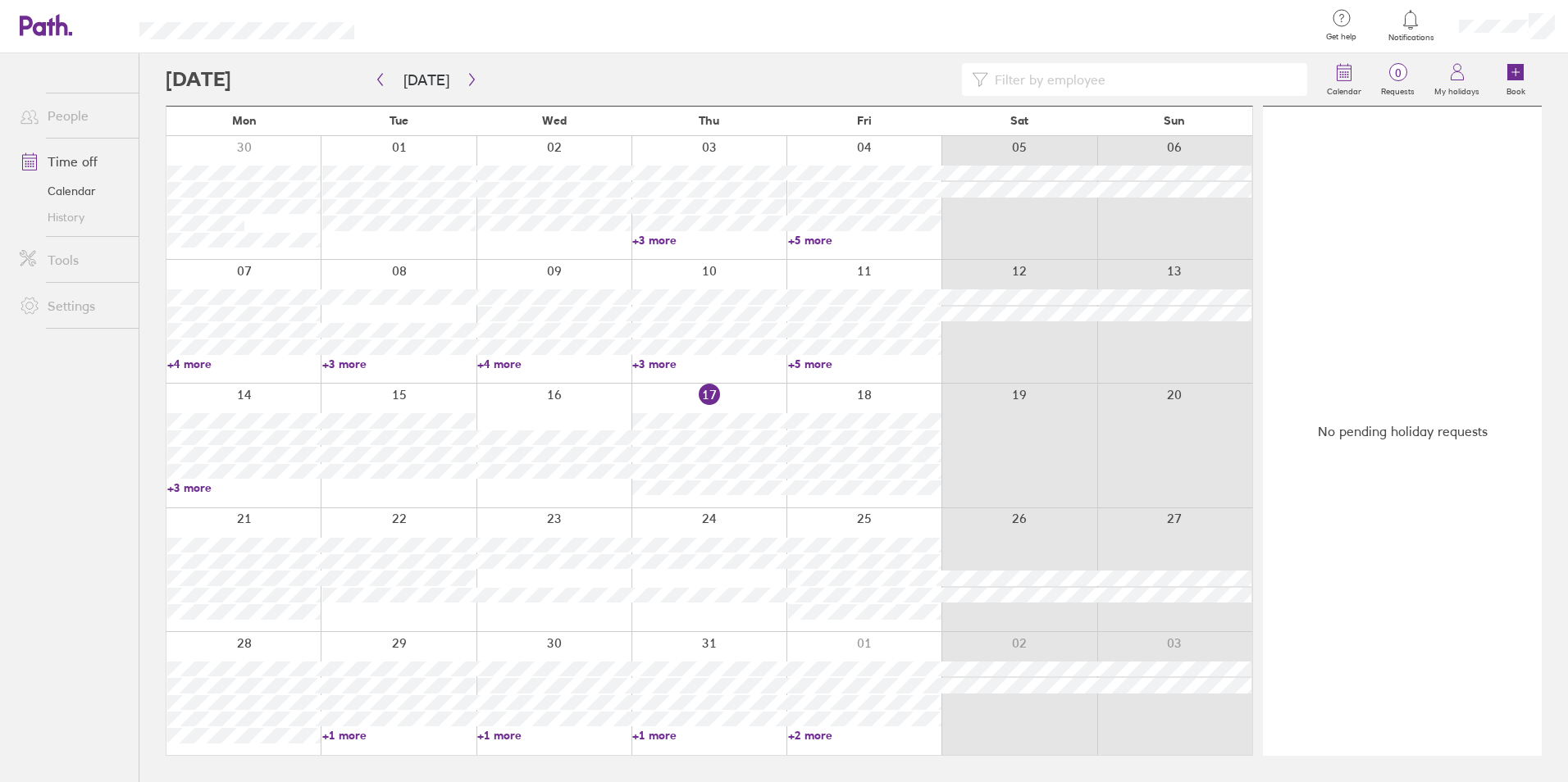 click on "People" at bounding box center [72, 116] 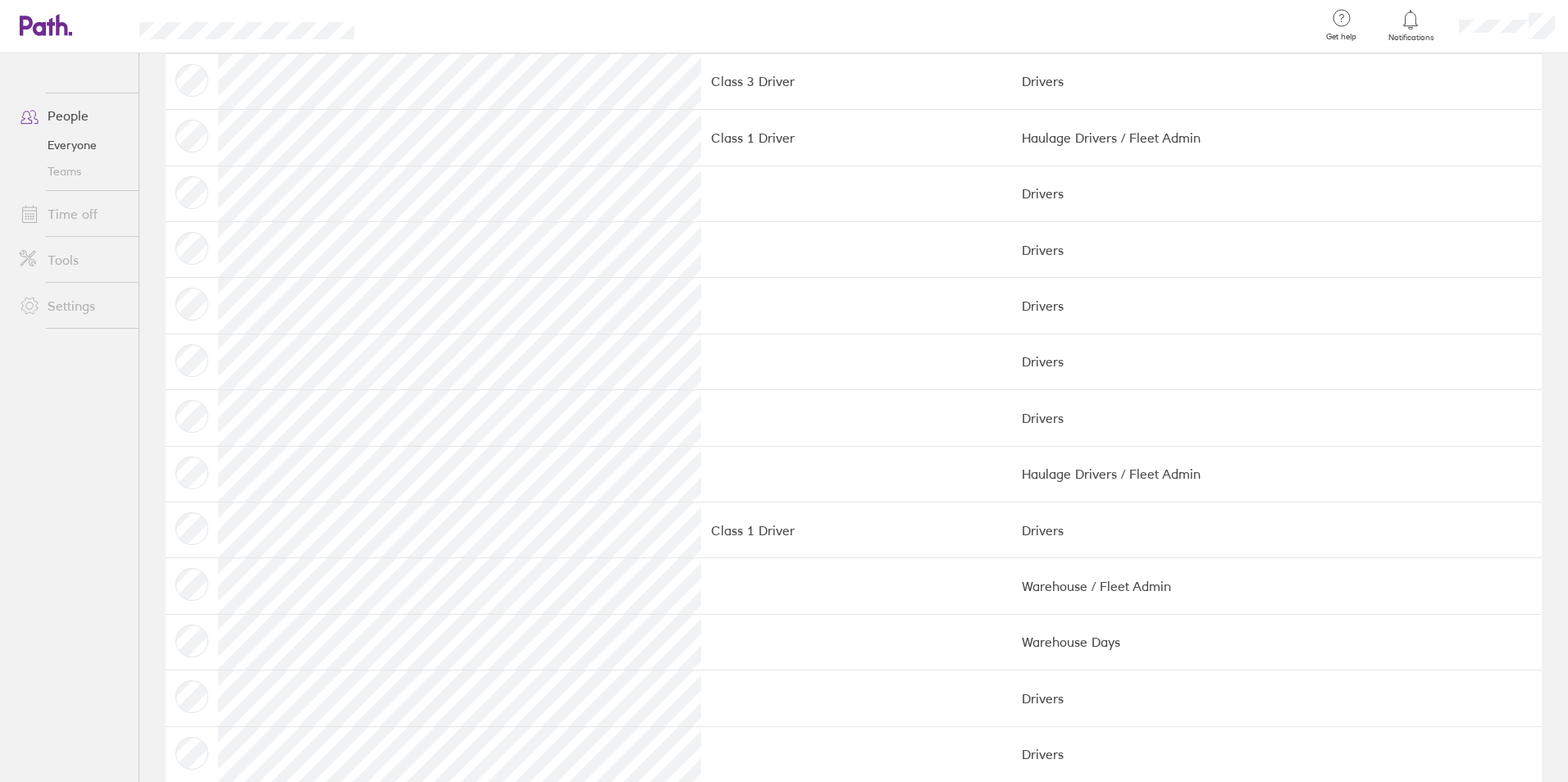 scroll, scrollTop: 656, scrollLeft: 0, axis: vertical 